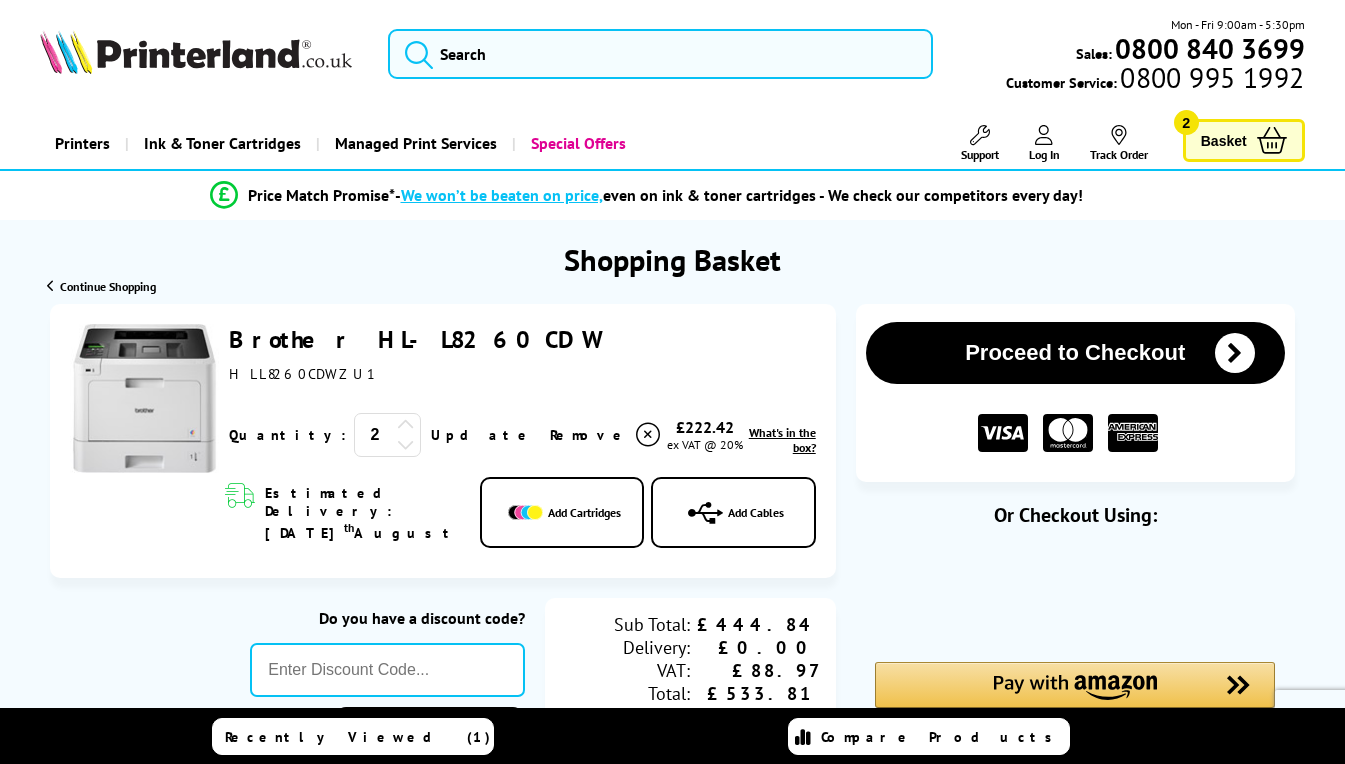 scroll, scrollTop: 0, scrollLeft: 0, axis: both 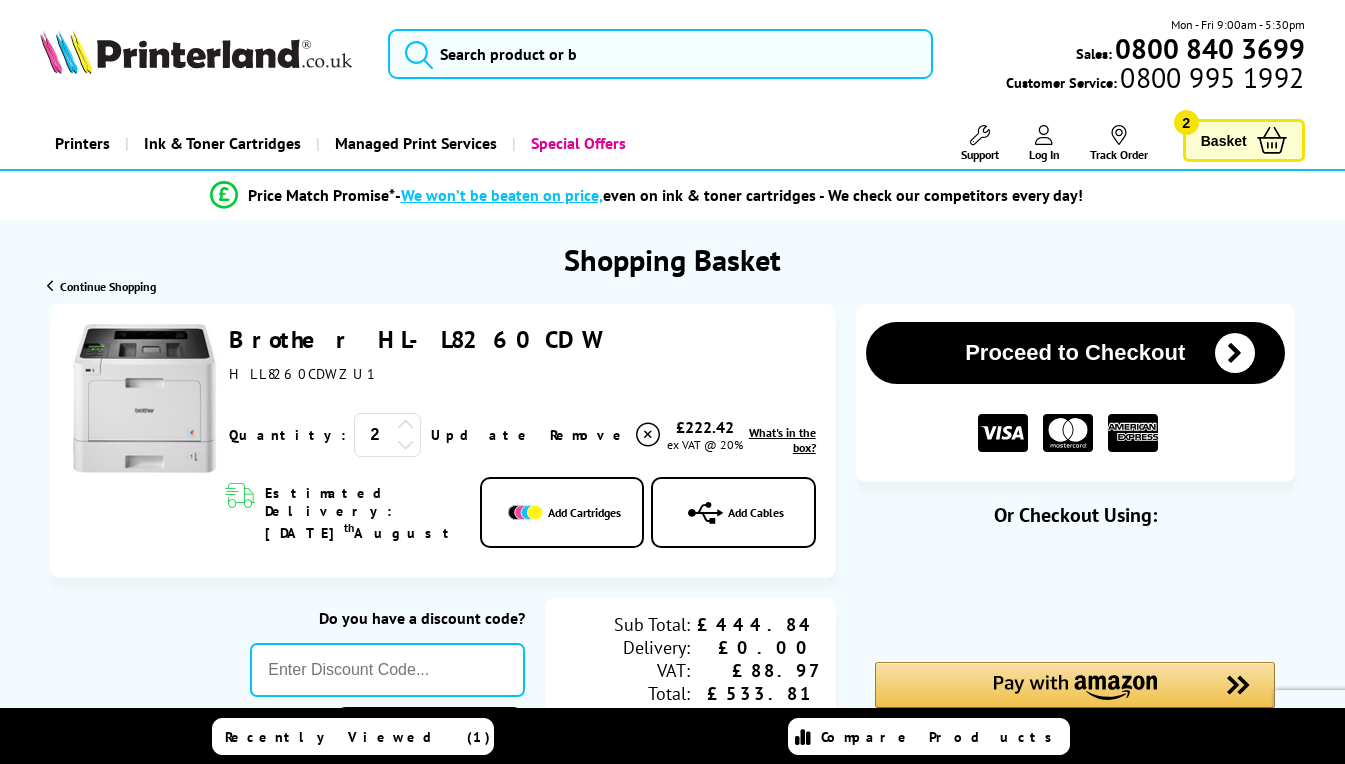 click on "Add Cartridges" at bounding box center [584, 512] 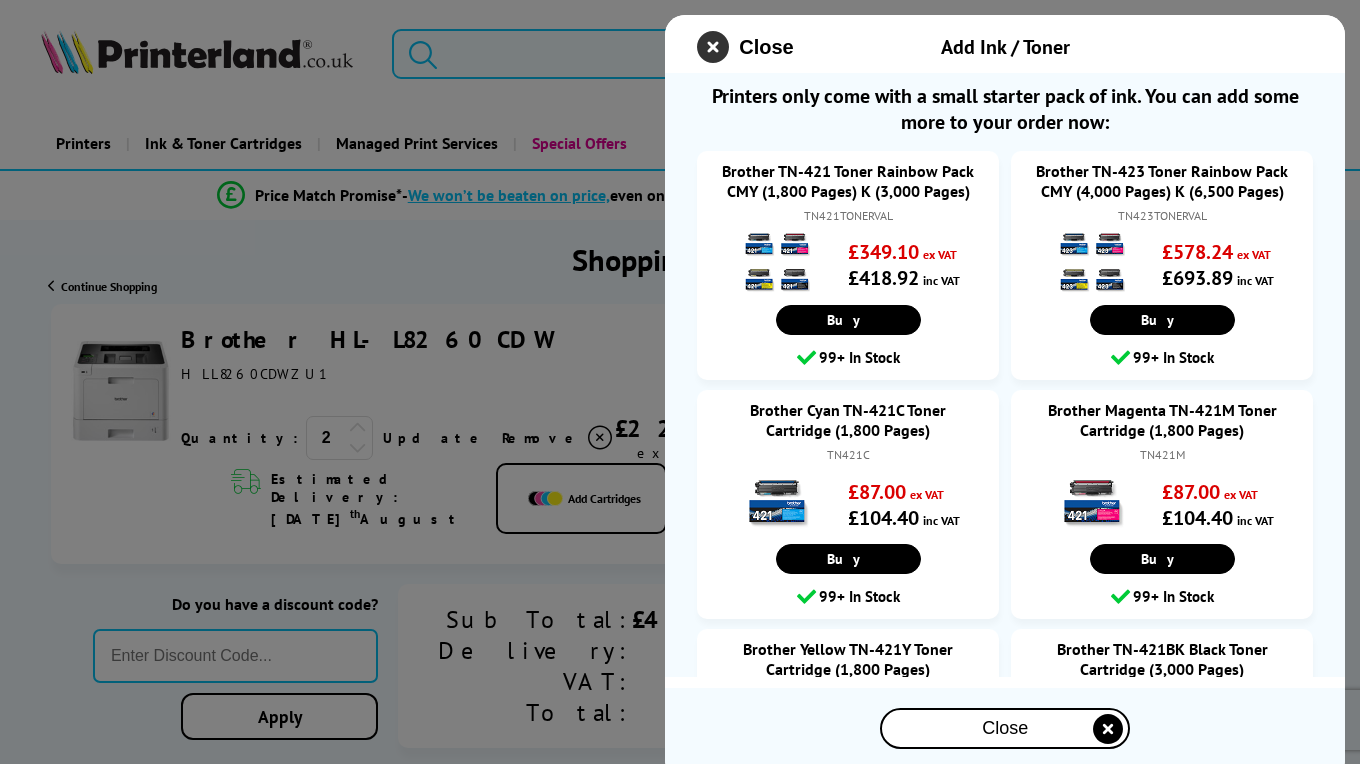 click at bounding box center (713, 47) 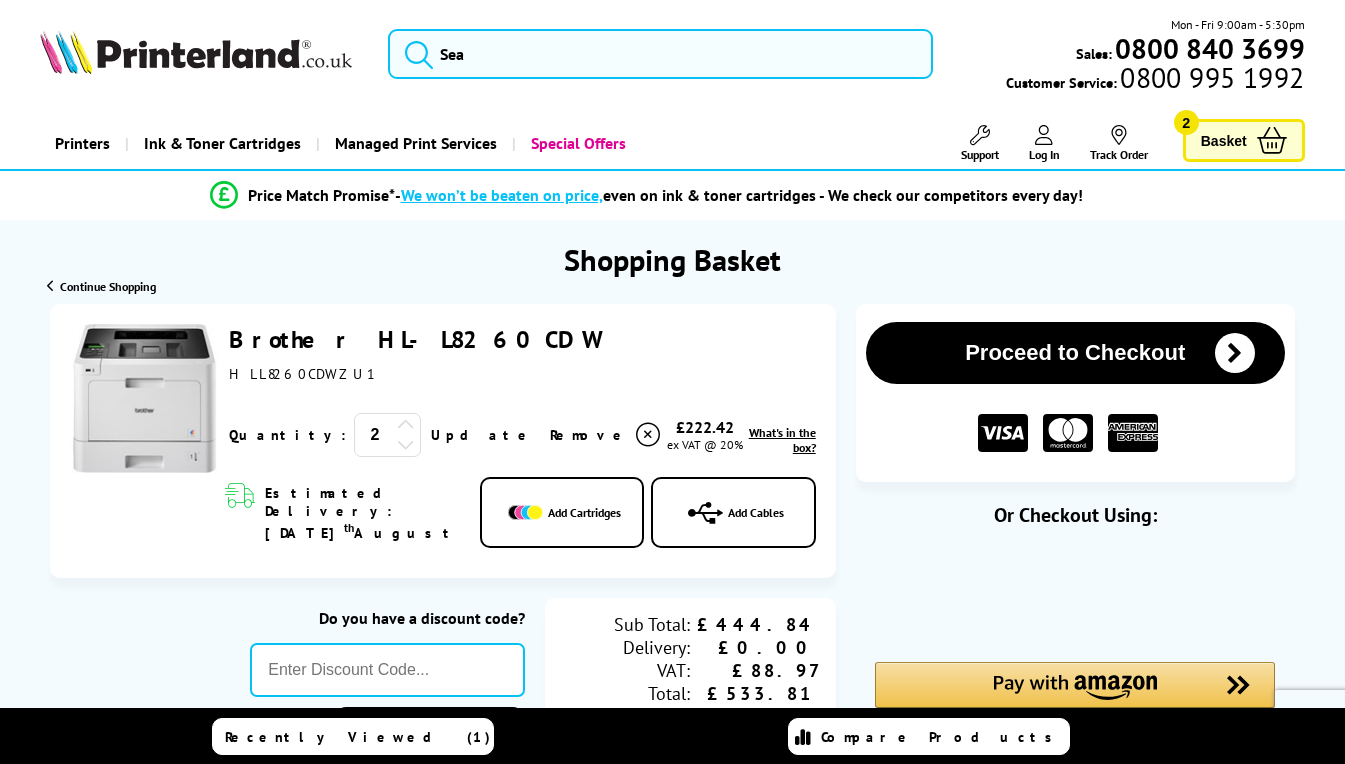 click on "What's in the box?" at bounding box center [782, 440] 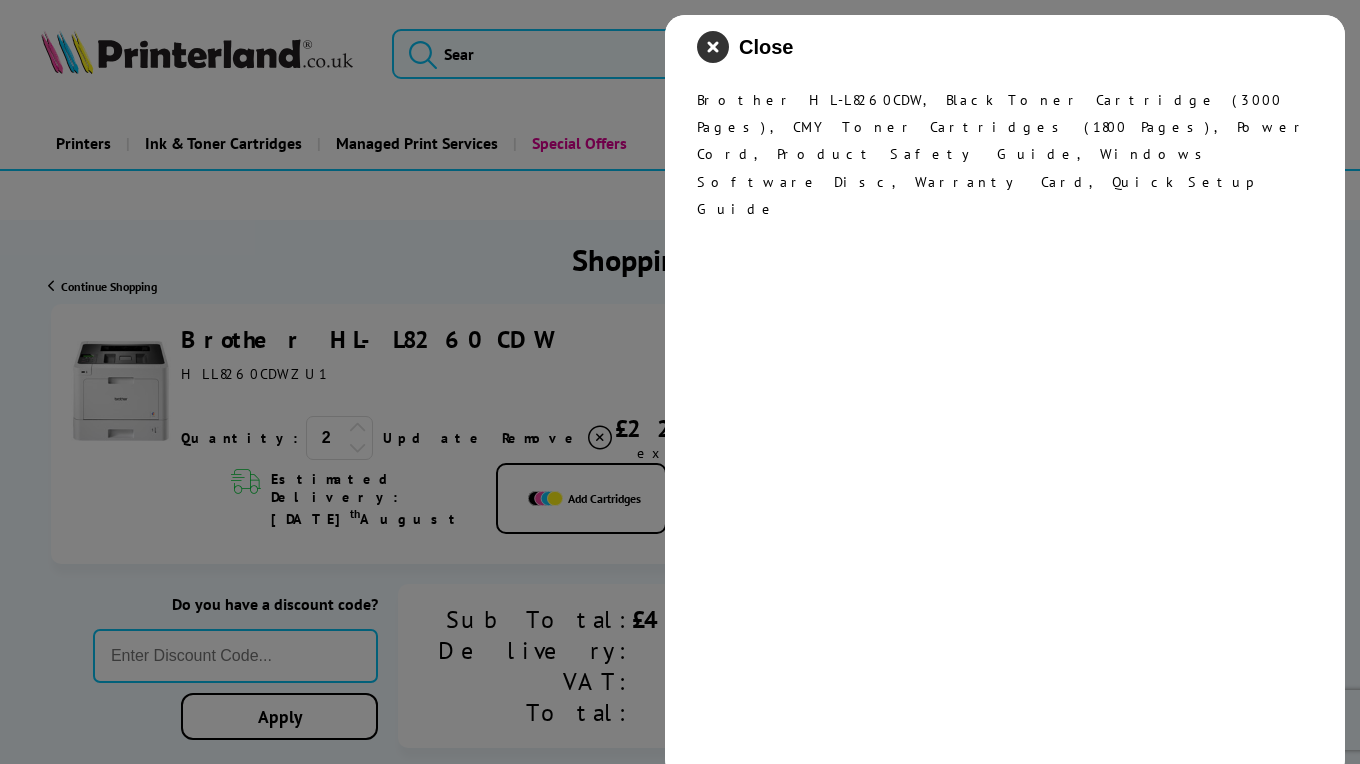 click at bounding box center (713, 47) 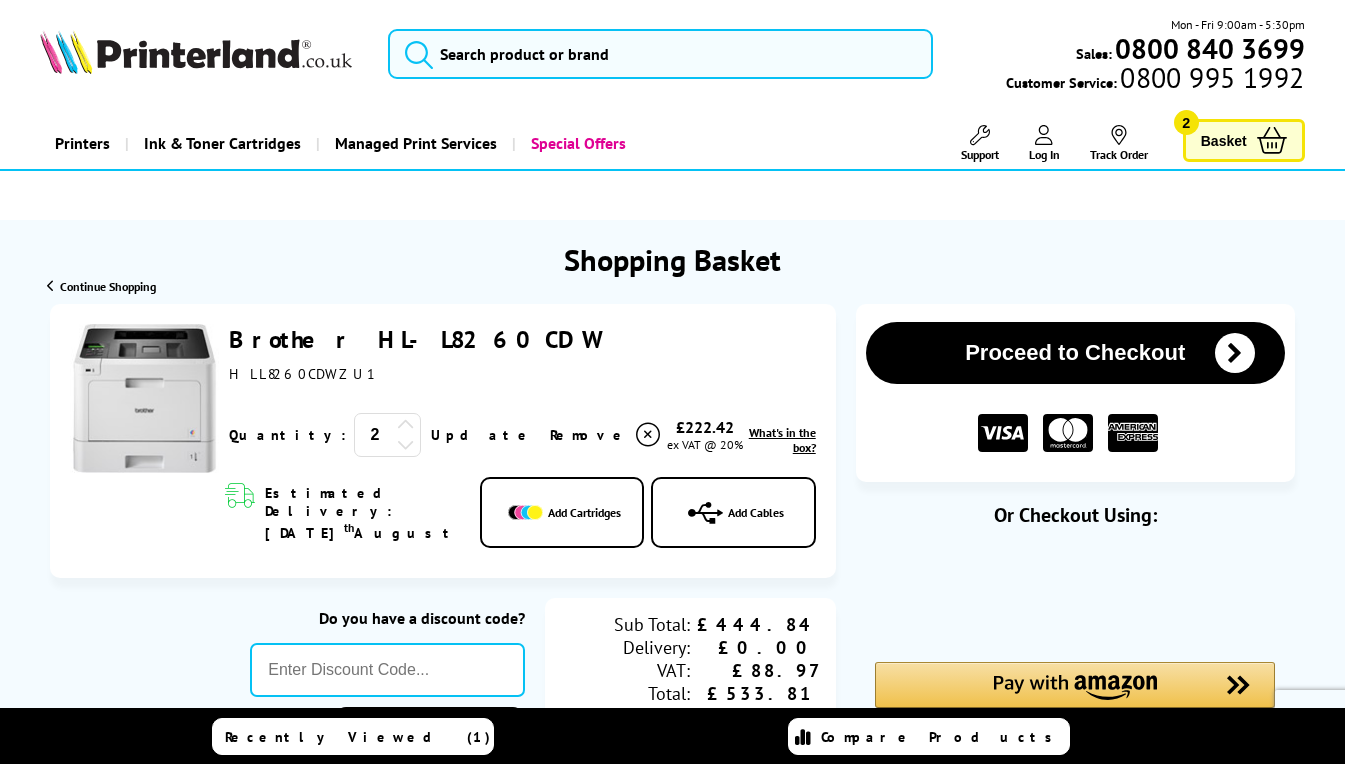 scroll, scrollTop: 51, scrollLeft: 0, axis: vertical 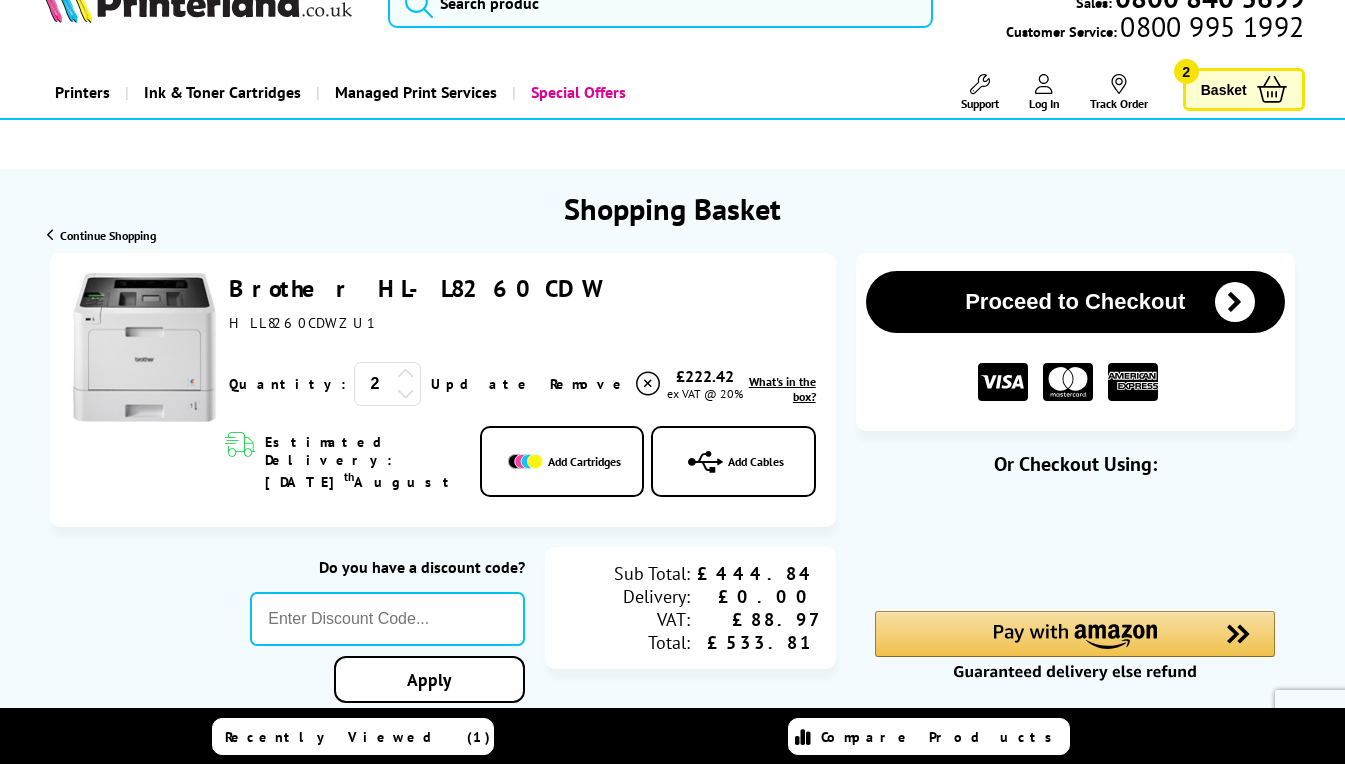 click on "Basket" at bounding box center (1224, 89) 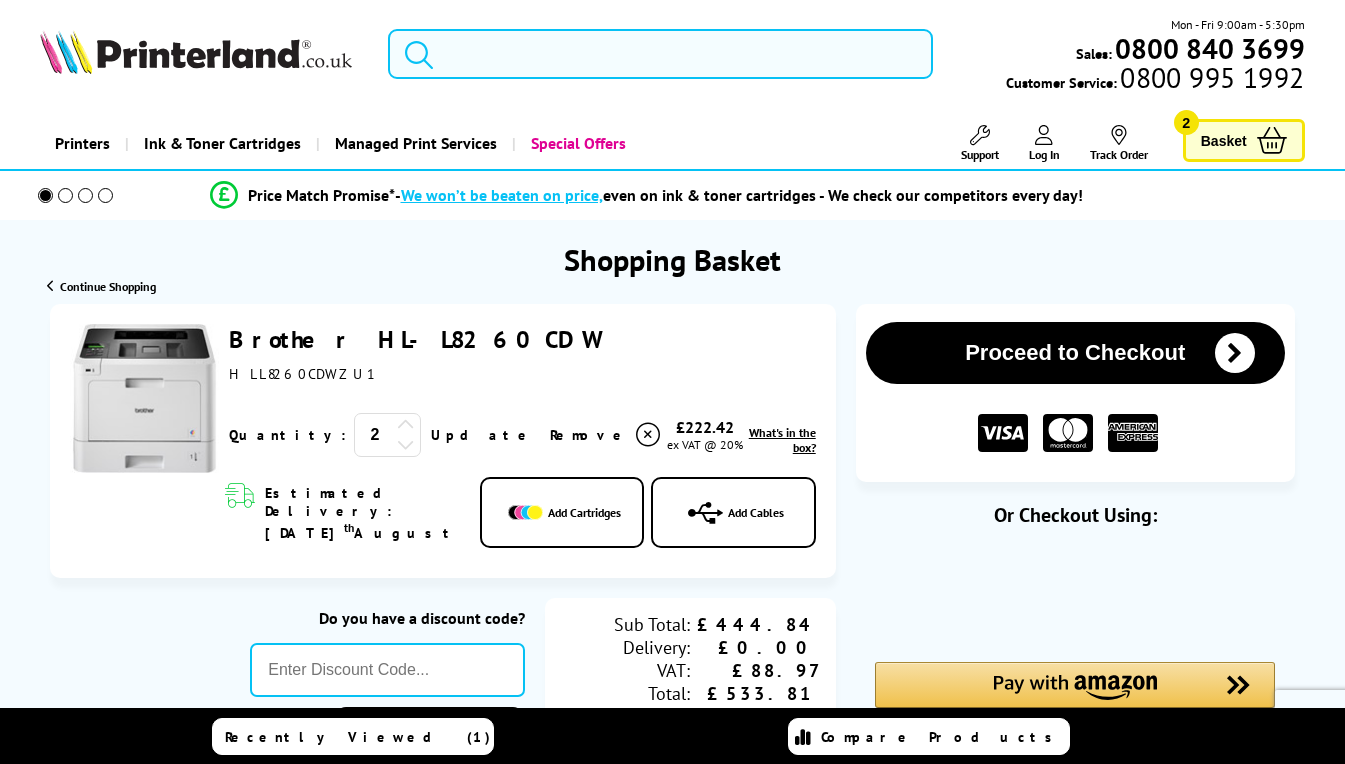 scroll, scrollTop: 0, scrollLeft: 0, axis: both 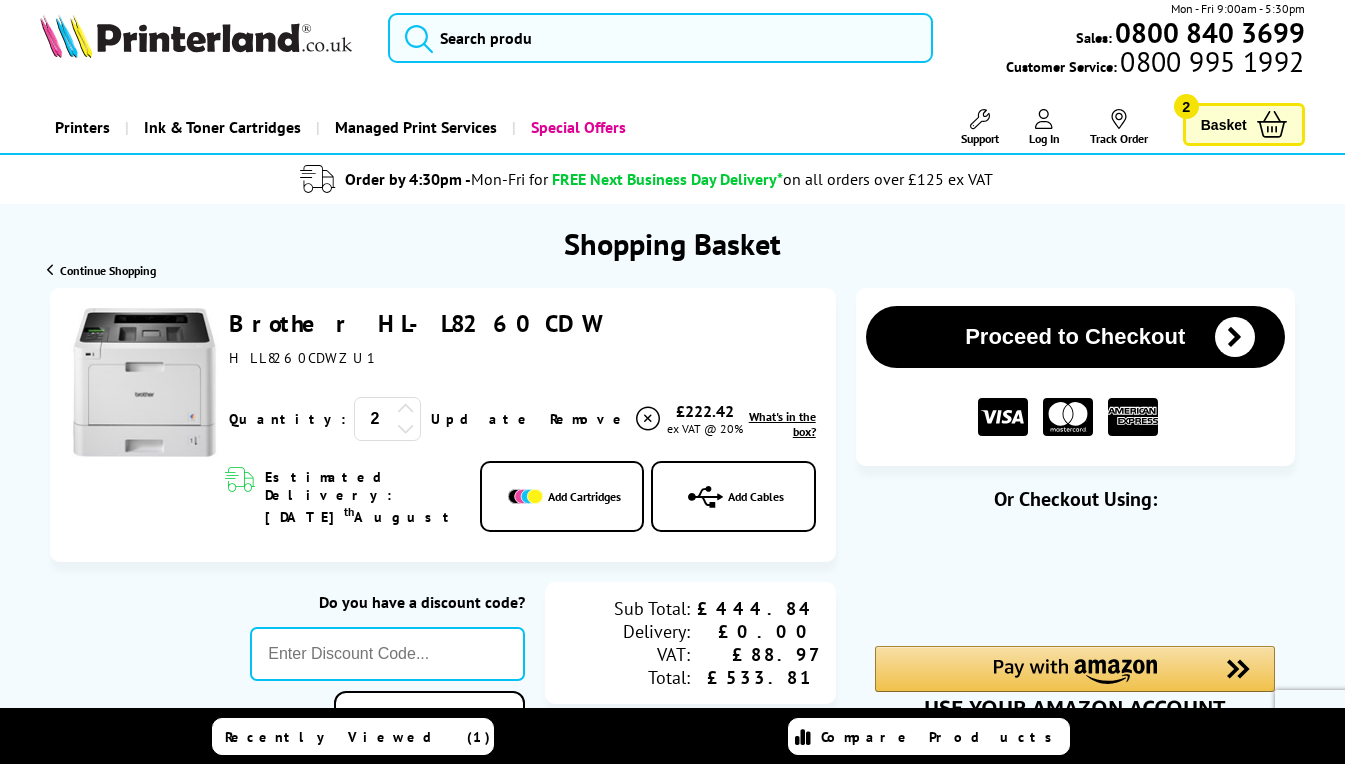 click on "Basket
2" at bounding box center [1244, 124] 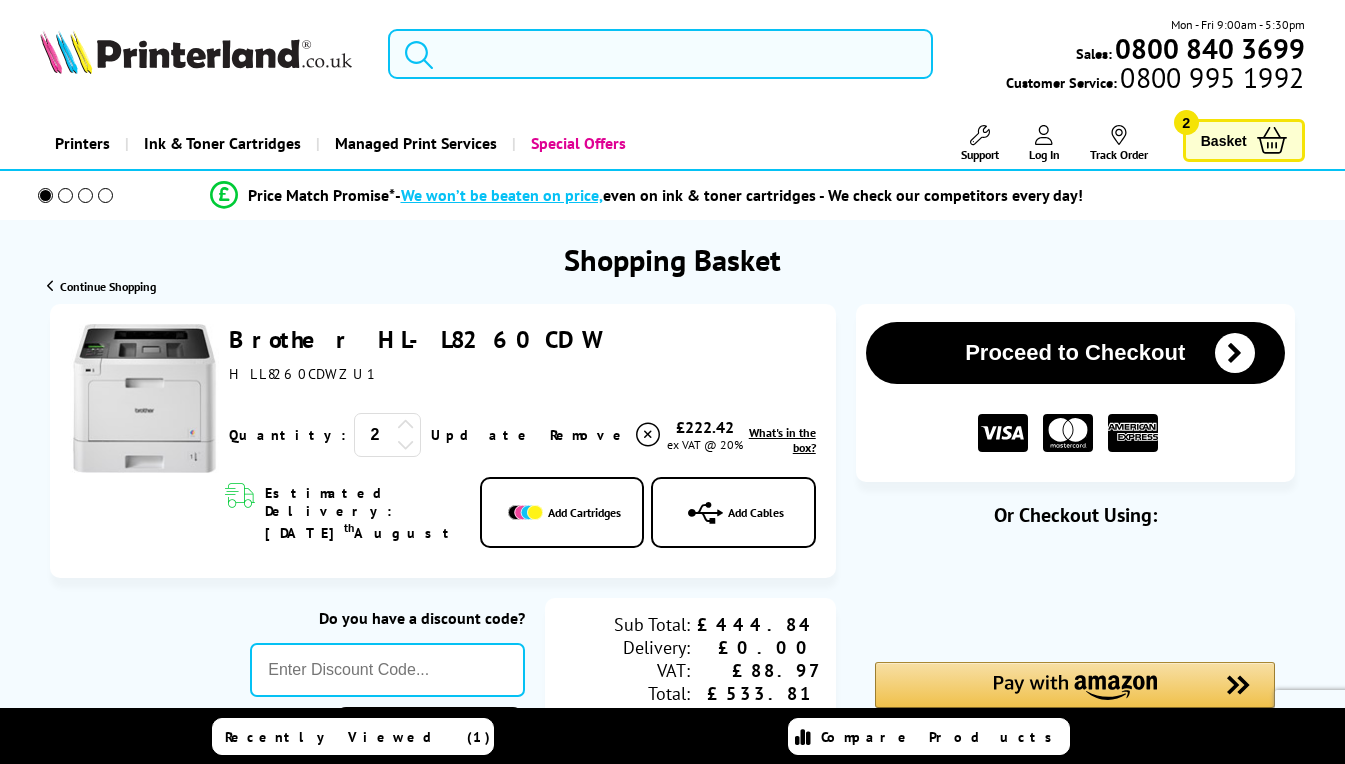 scroll, scrollTop: 0, scrollLeft: 0, axis: both 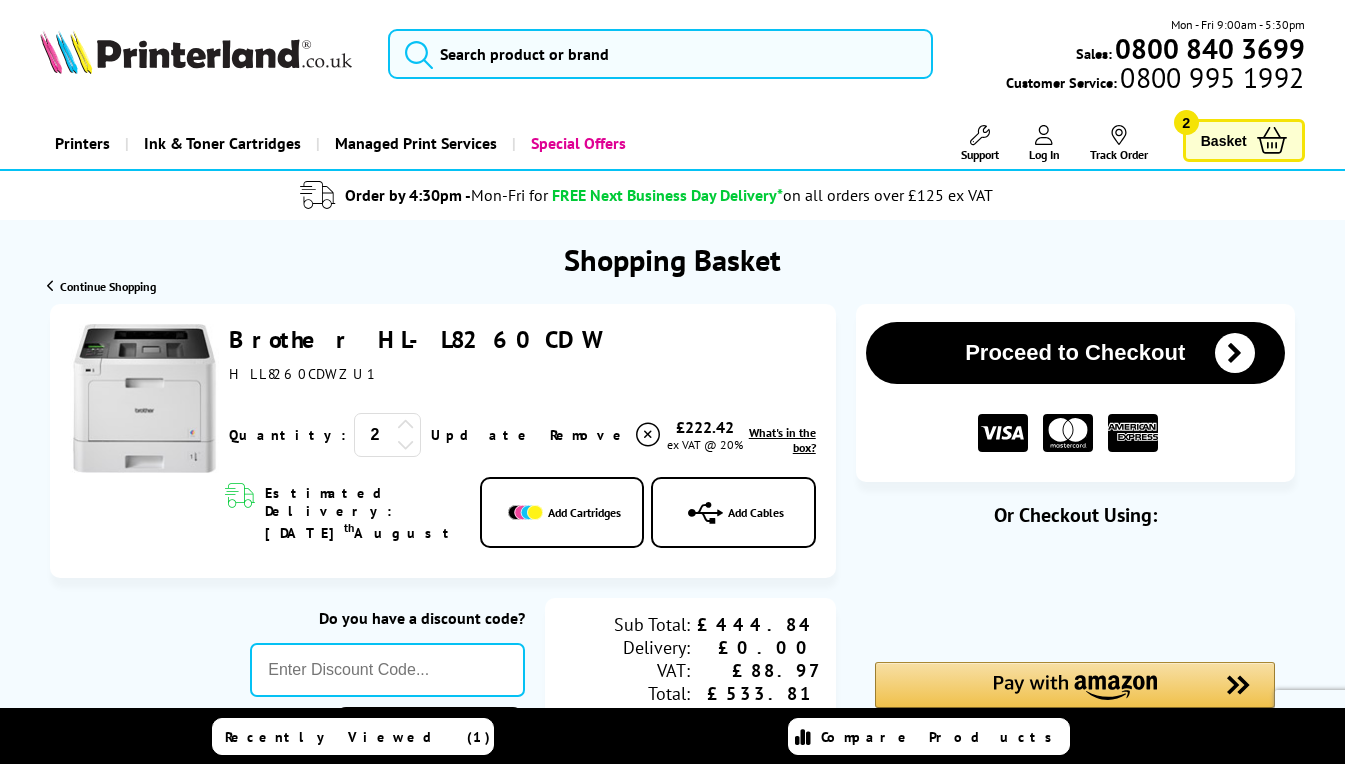 click at bounding box center [51, 286] 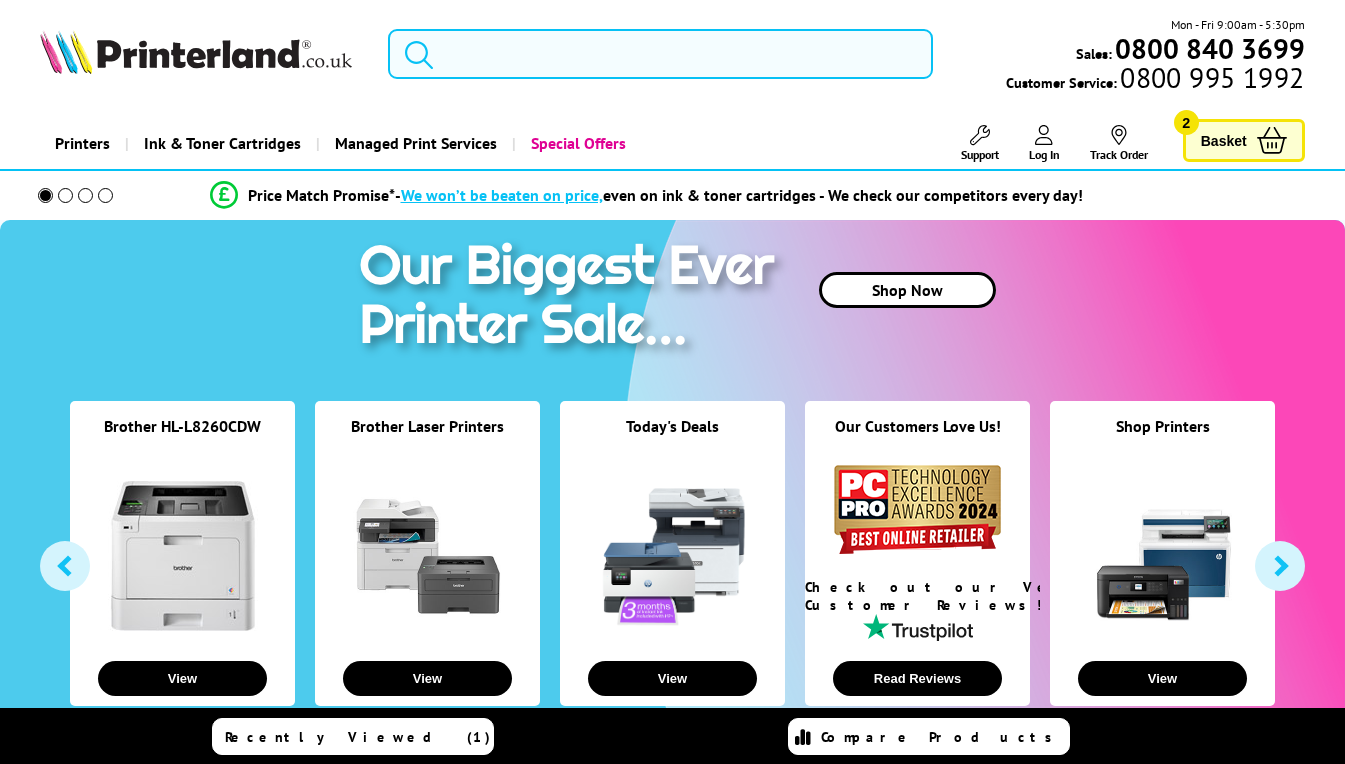 scroll, scrollTop: 0, scrollLeft: 0, axis: both 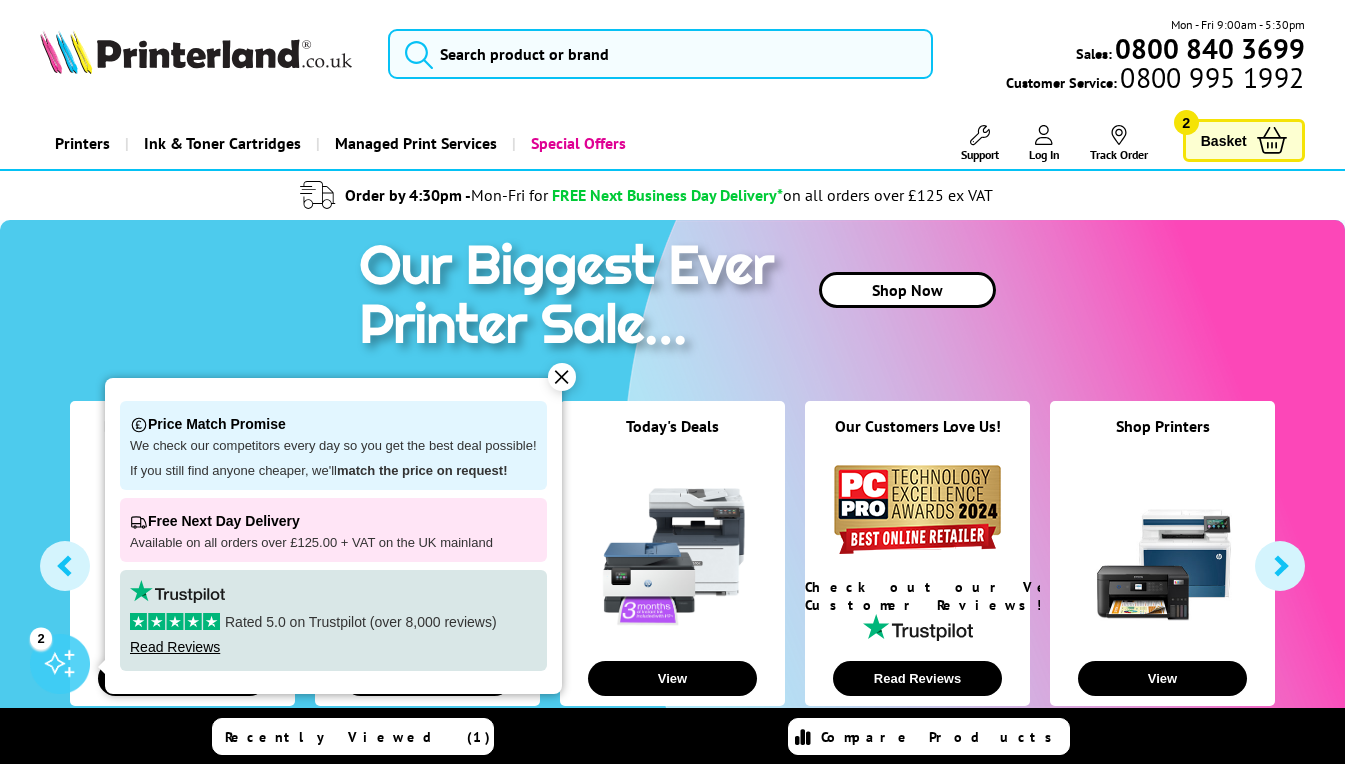 click on "Basket" at bounding box center (1224, 140) 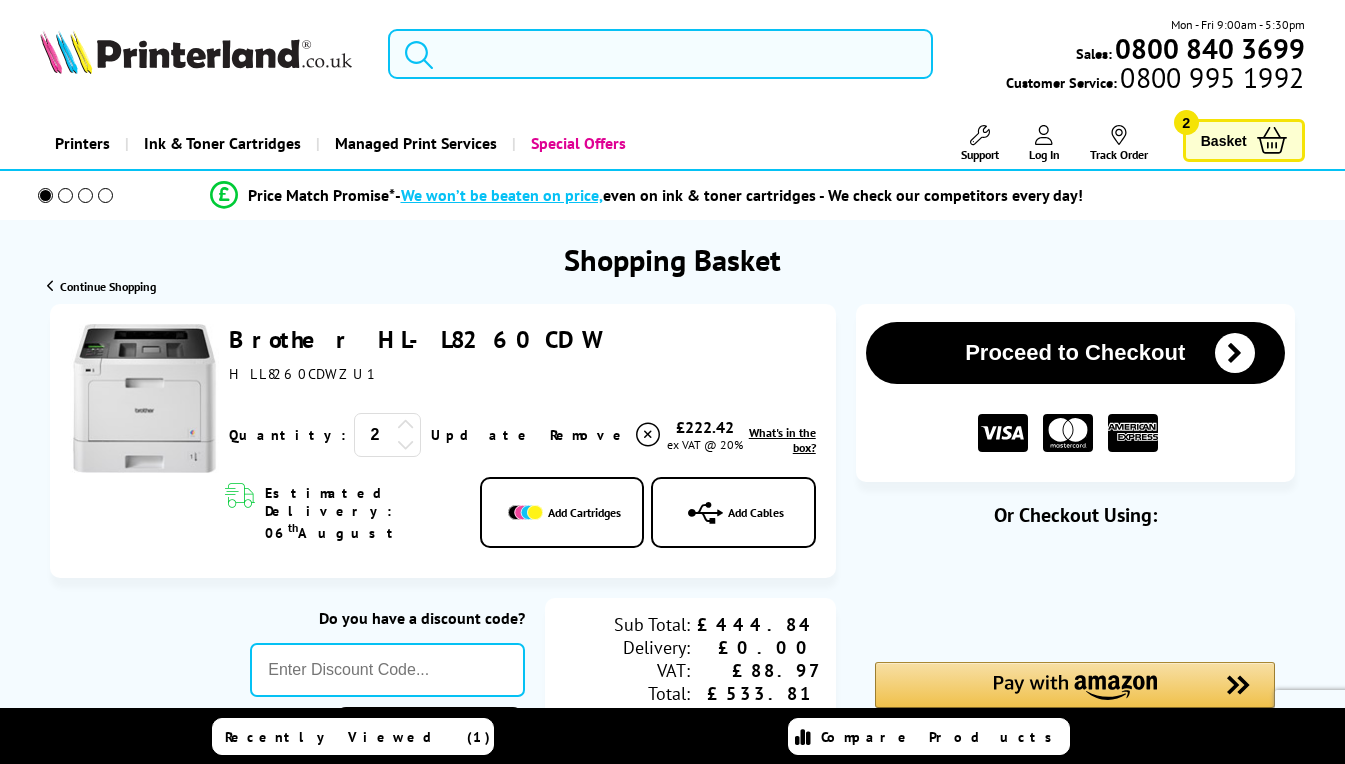 scroll, scrollTop: 0, scrollLeft: 0, axis: both 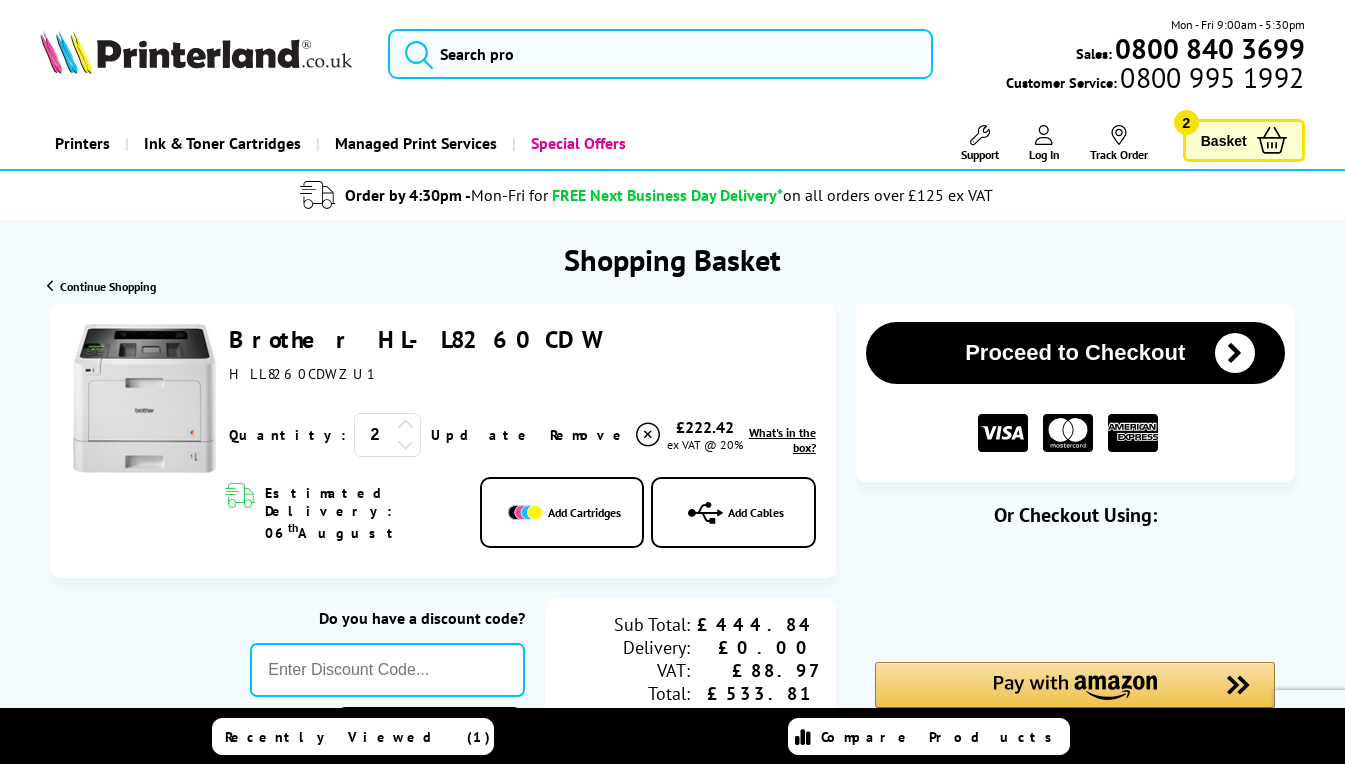 click at bounding box center [406, 444] 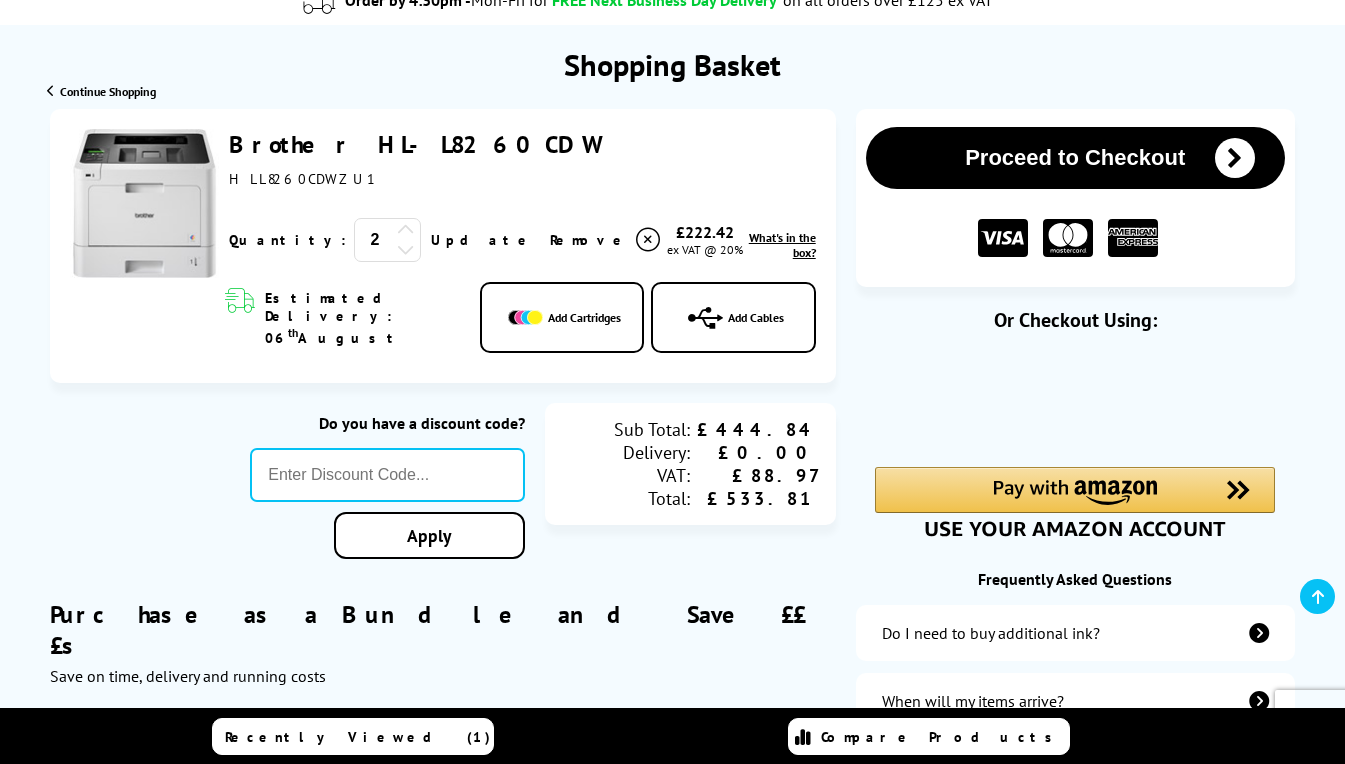 scroll, scrollTop: 201, scrollLeft: 0, axis: vertical 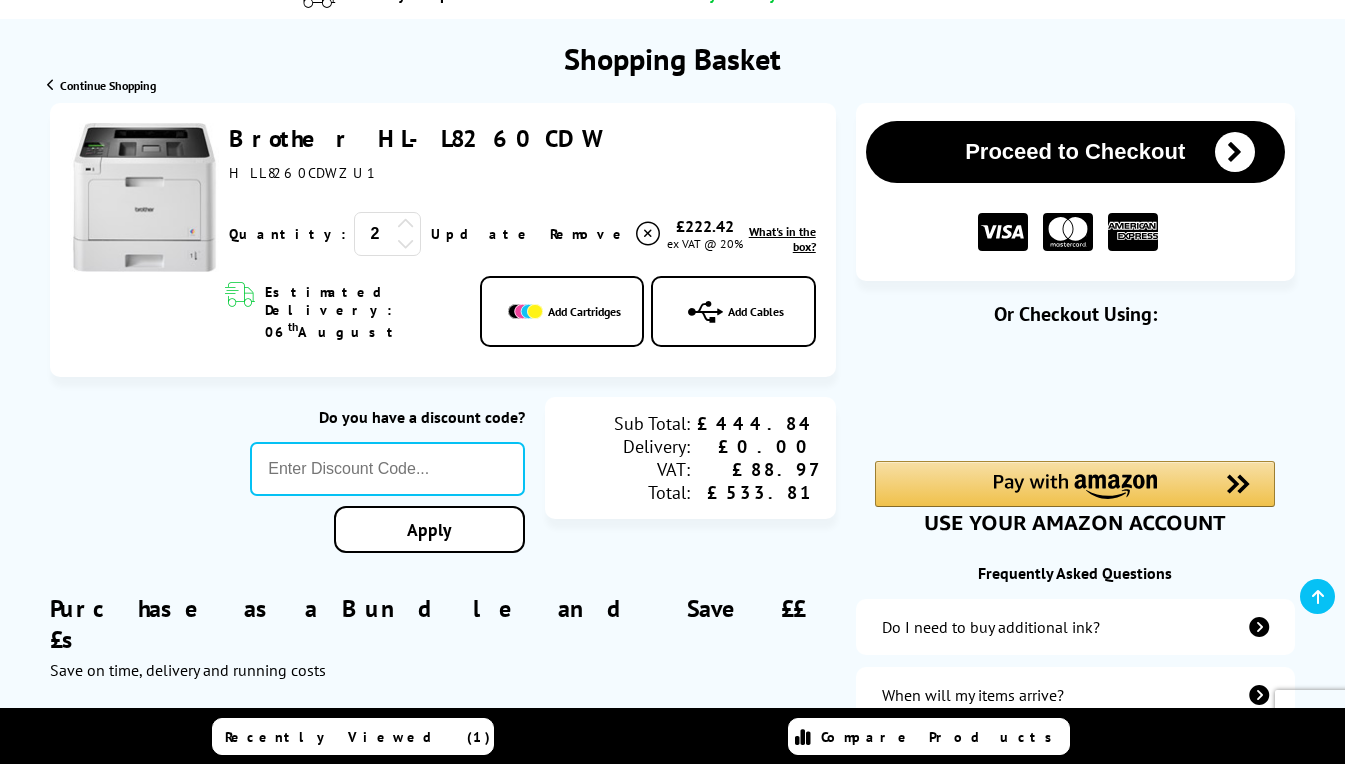 click at bounding box center (1235, 152) 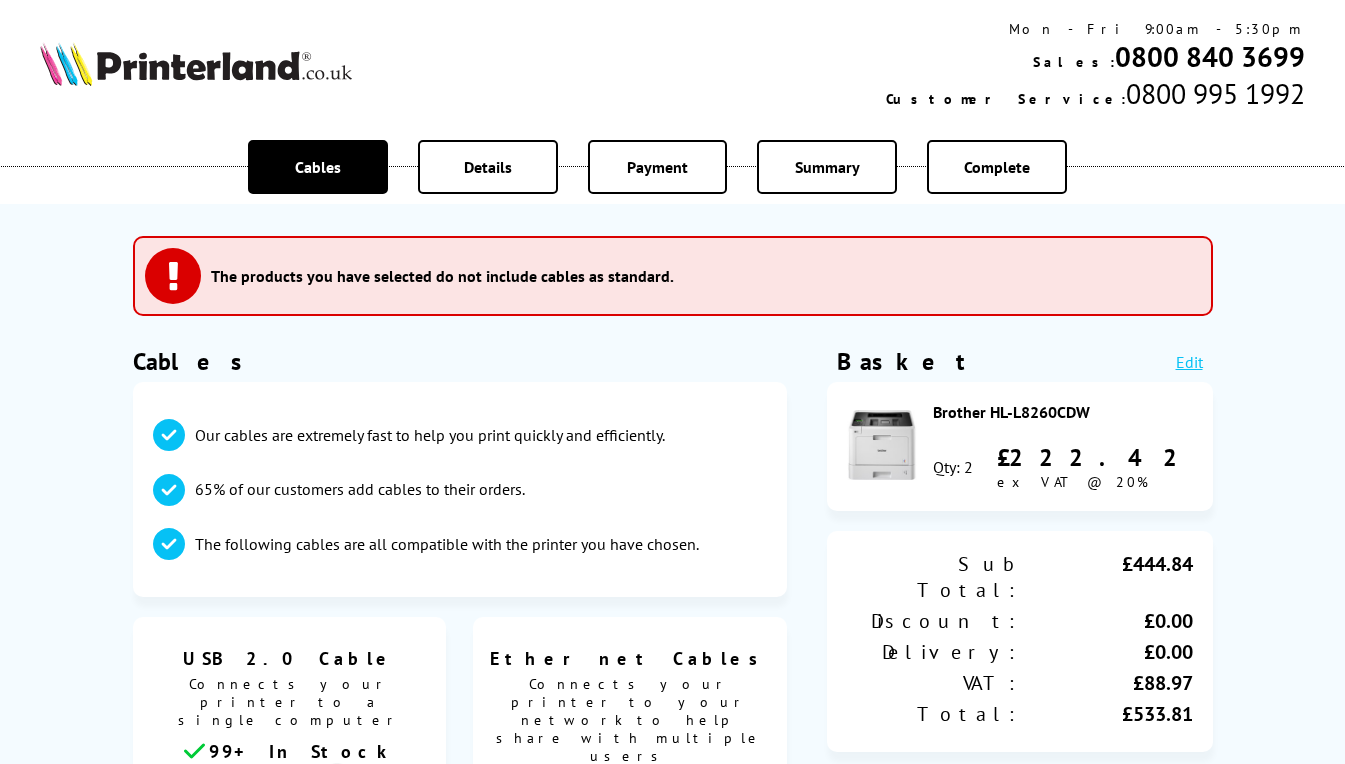 scroll, scrollTop: 0, scrollLeft: 0, axis: both 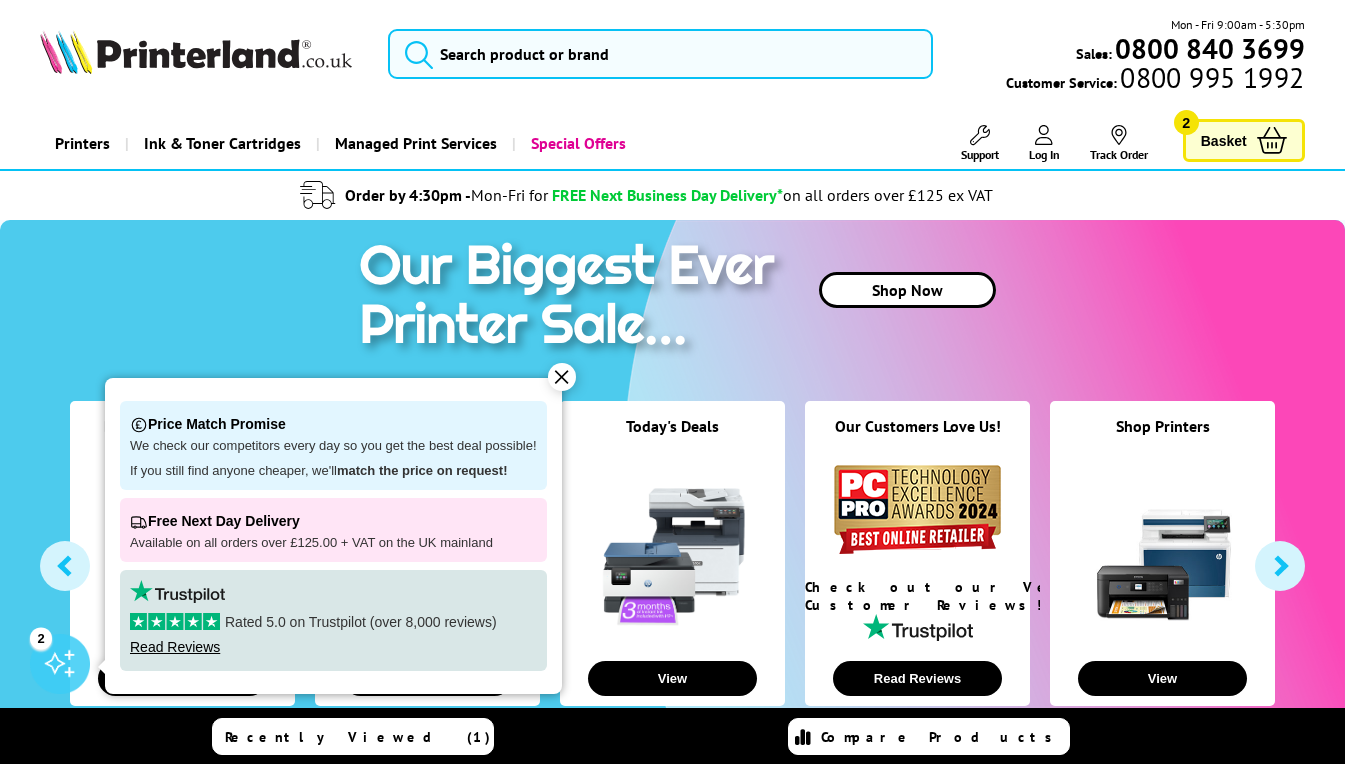 click on "Basket" at bounding box center [1224, 140] 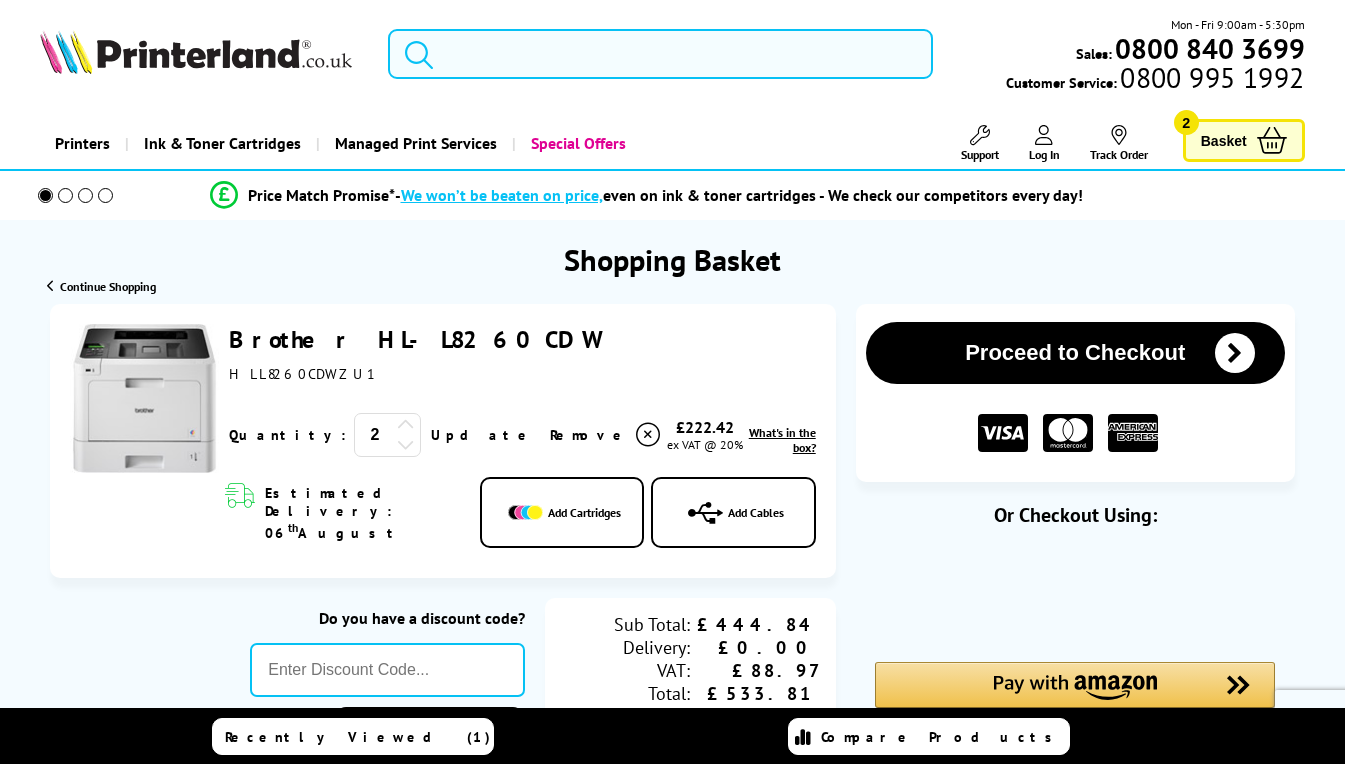 scroll, scrollTop: 0, scrollLeft: 0, axis: both 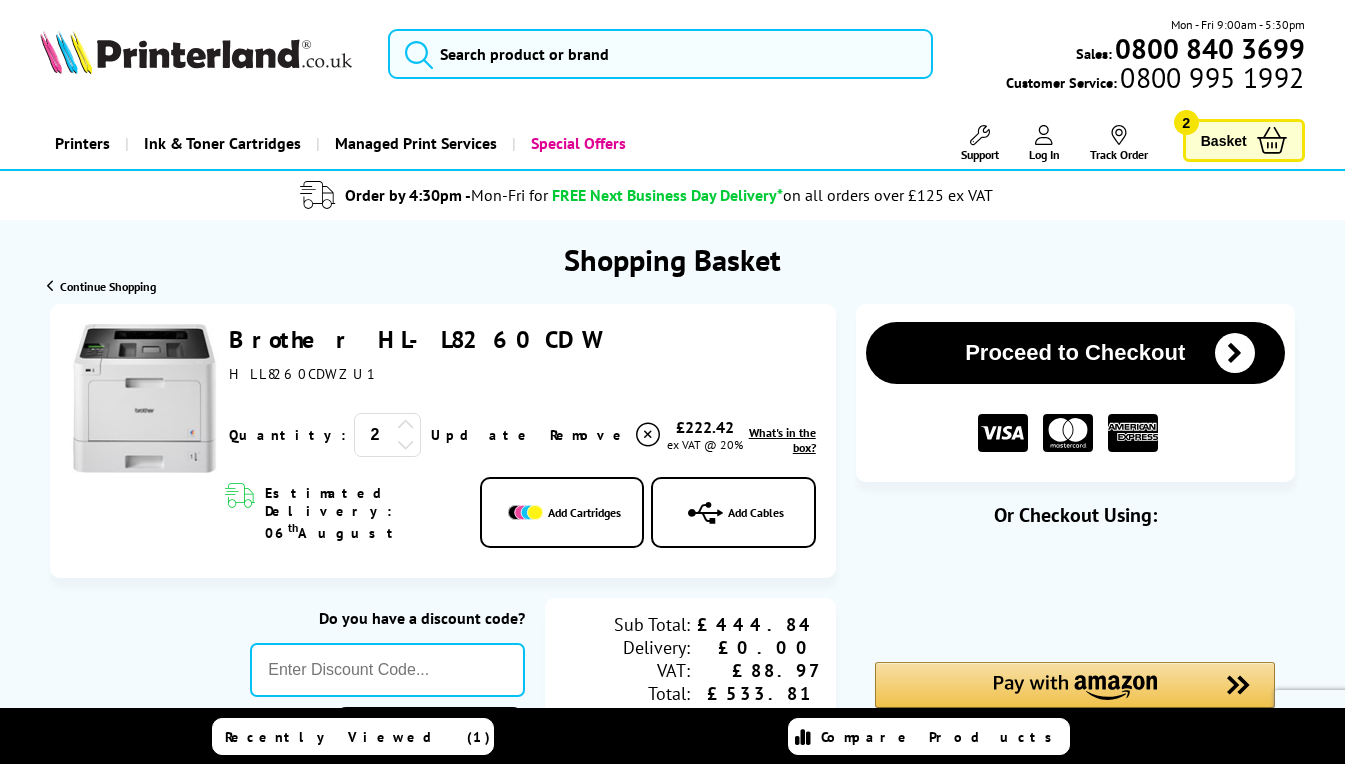 click at bounding box center (406, 444) 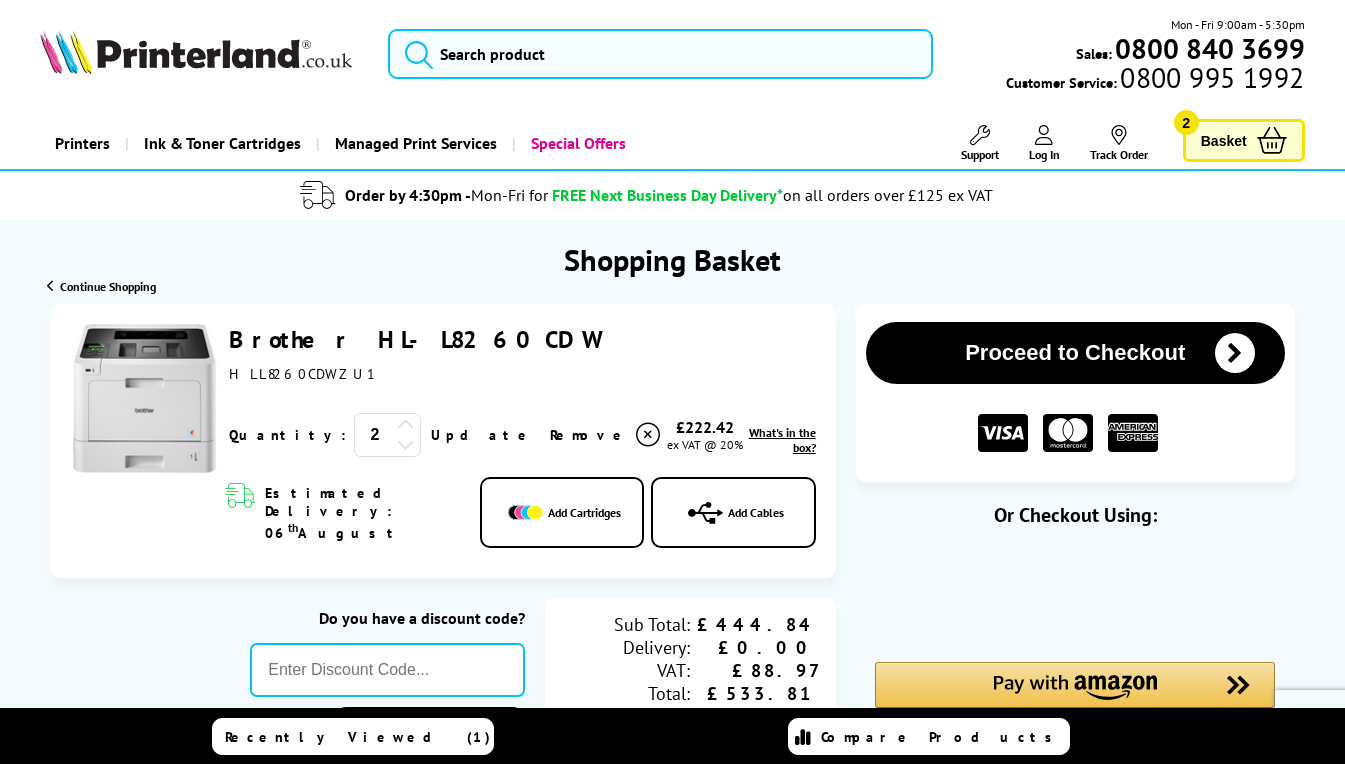 click on "Update" at bounding box center [482, 435] 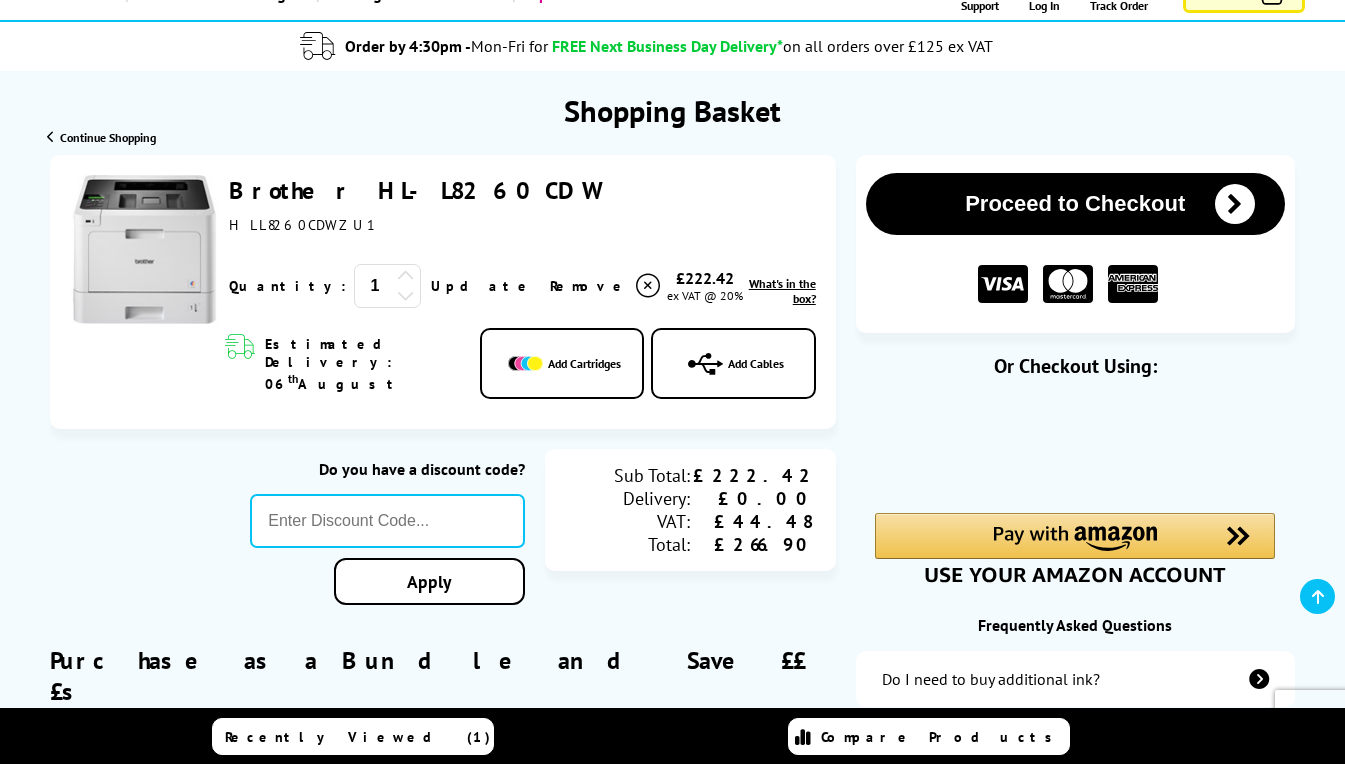 scroll, scrollTop: 147, scrollLeft: 0, axis: vertical 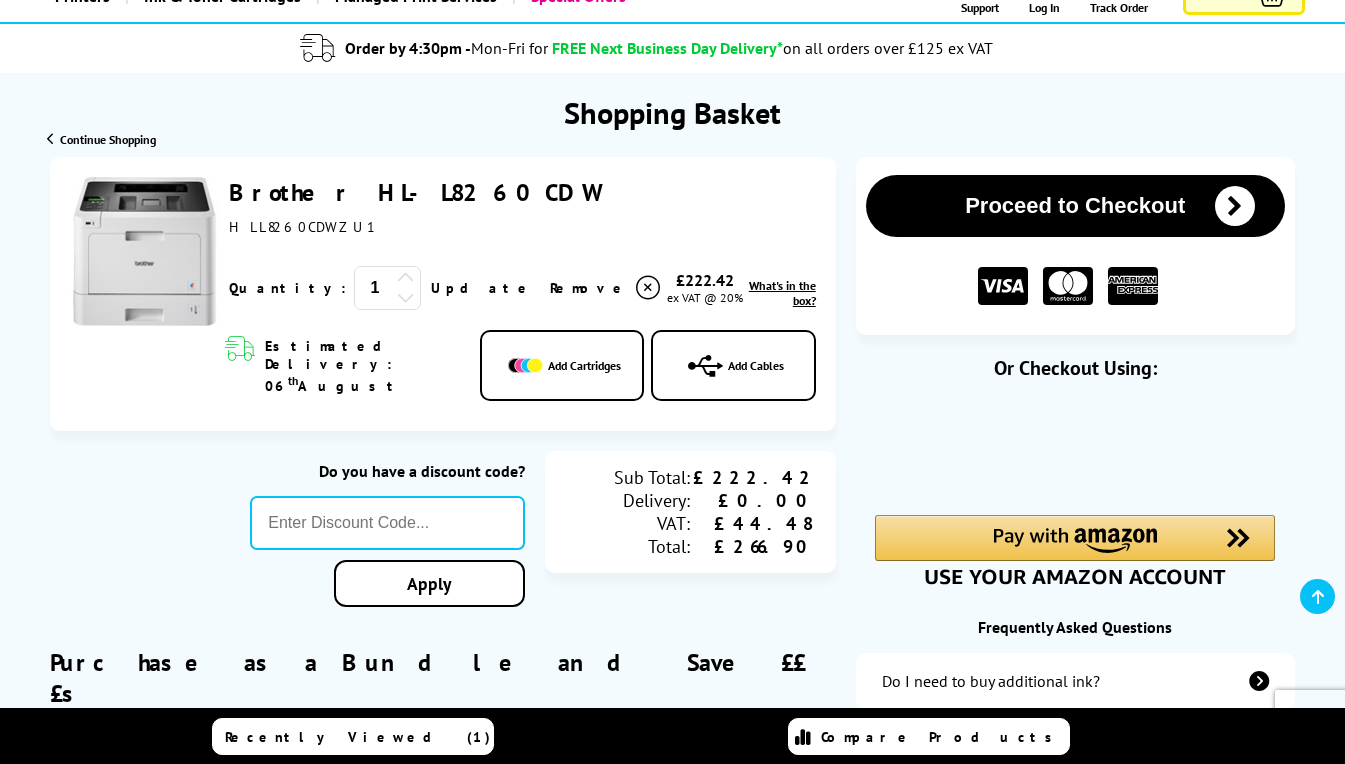 click at bounding box center [1235, 206] 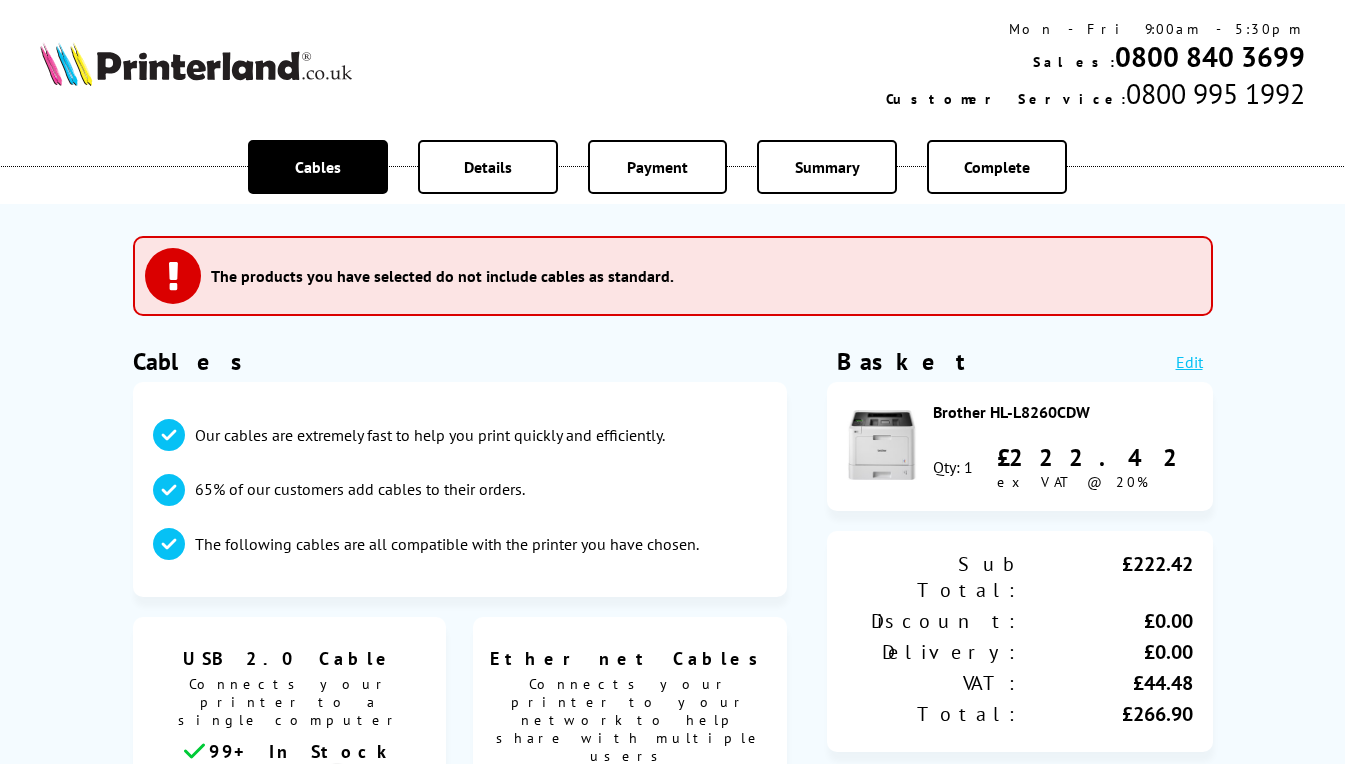 scroll, scrollTop: 0, scrollLeft: 0, axis: both 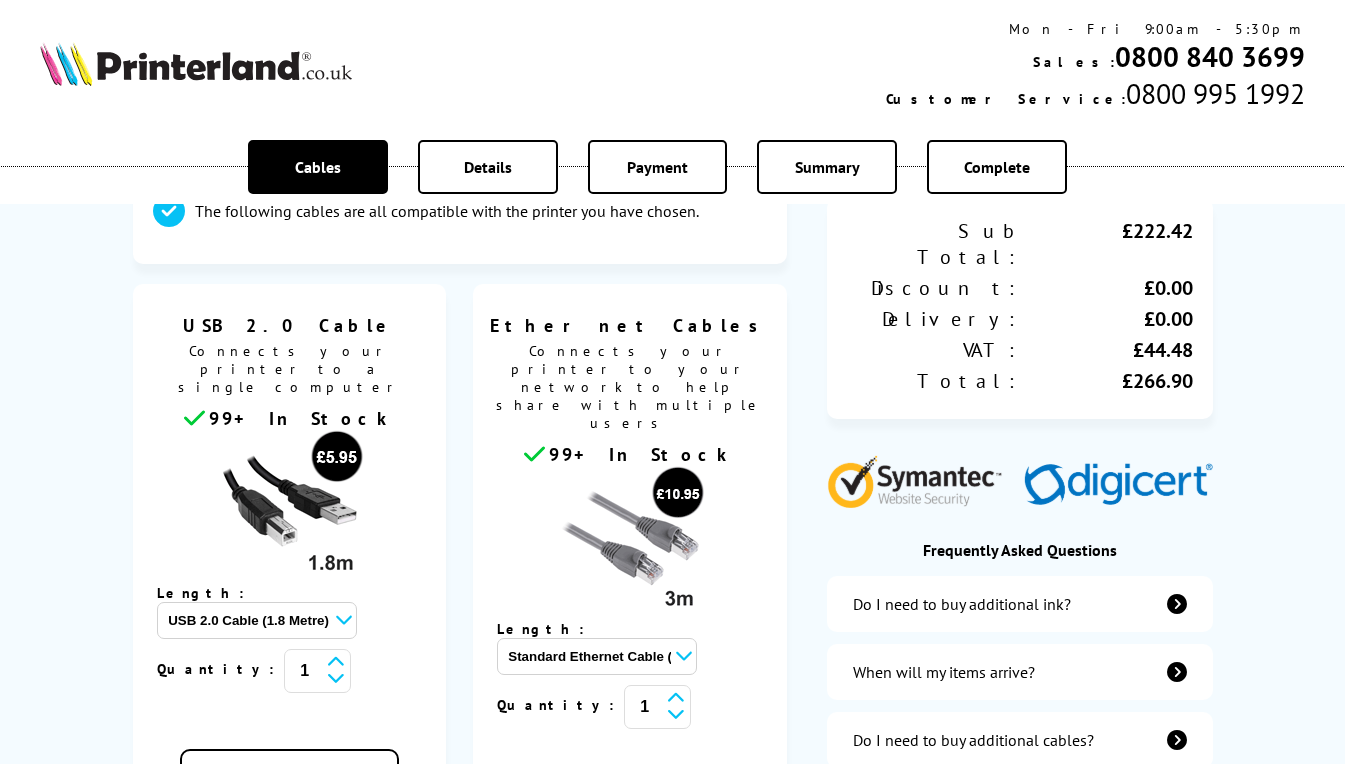 click on "Add to Basket" at bounding box center [629, 808] 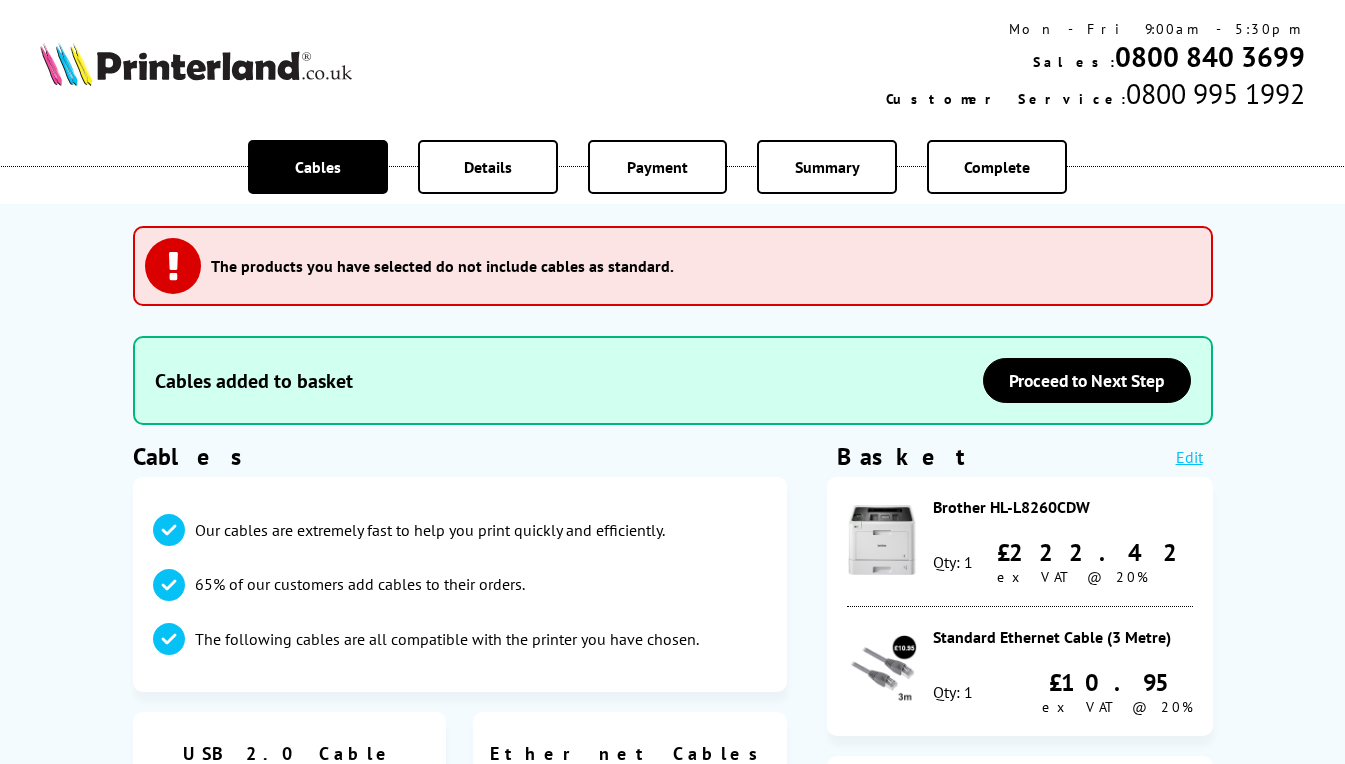 scroll, scrollTop: 0, scrollLeft: 0, axis: both 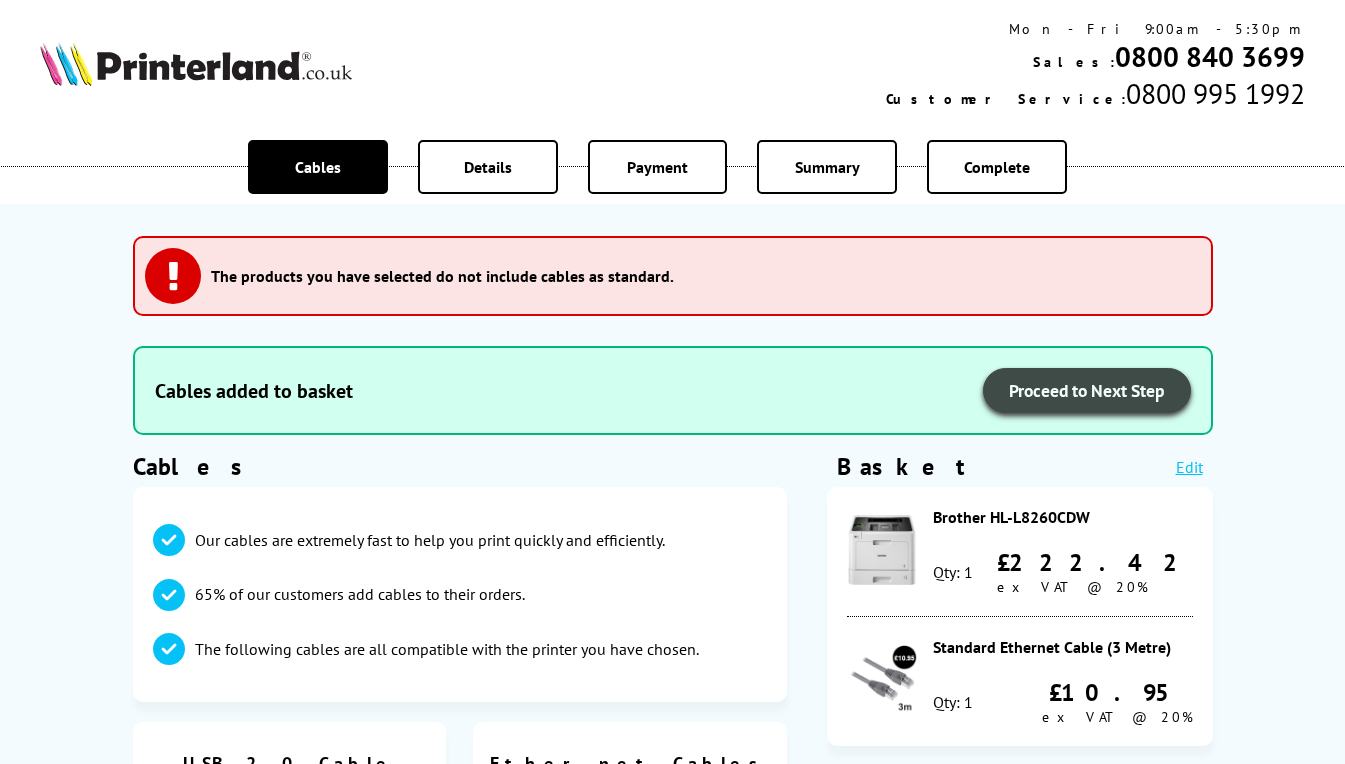 click on "Proceed to Next Step" at bounding box center (1087, 390) 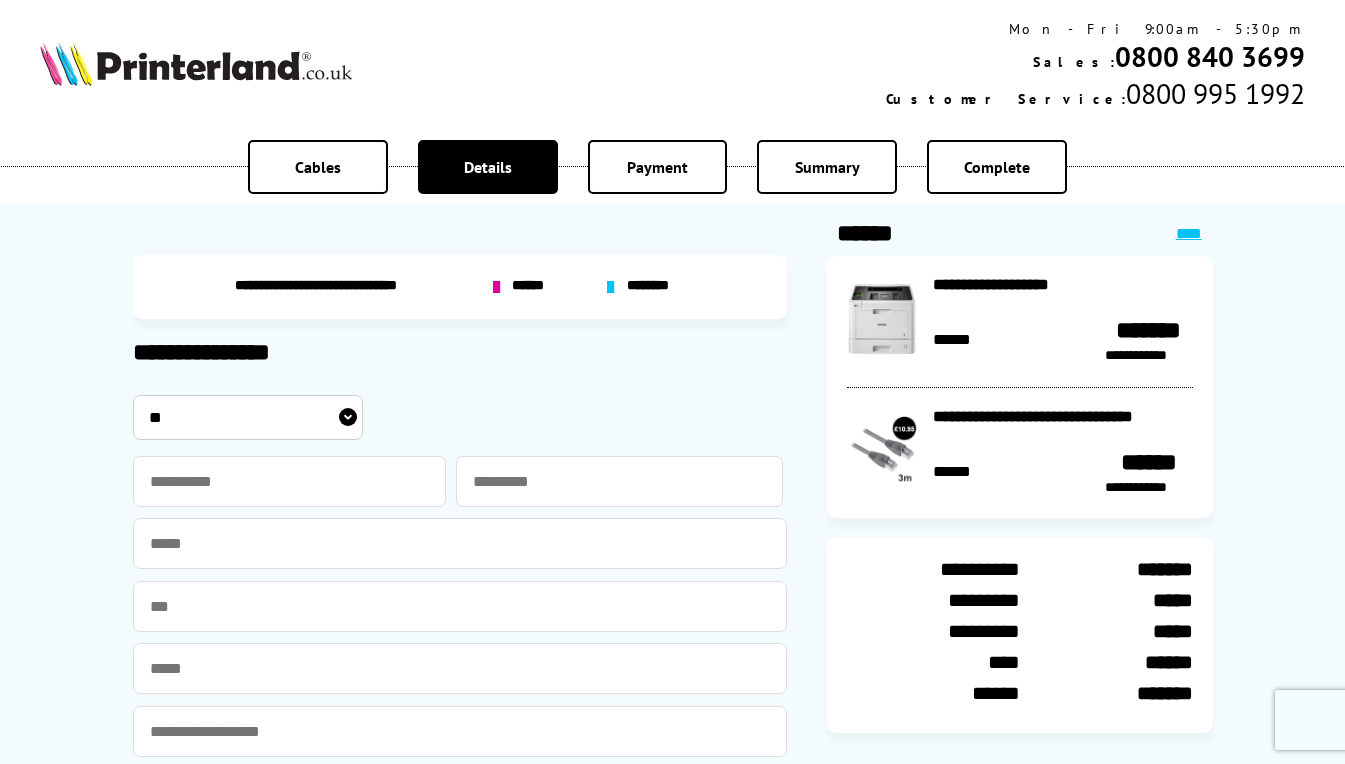 scroll, scrollTop: 0, scrollLeft: 0, axis: both 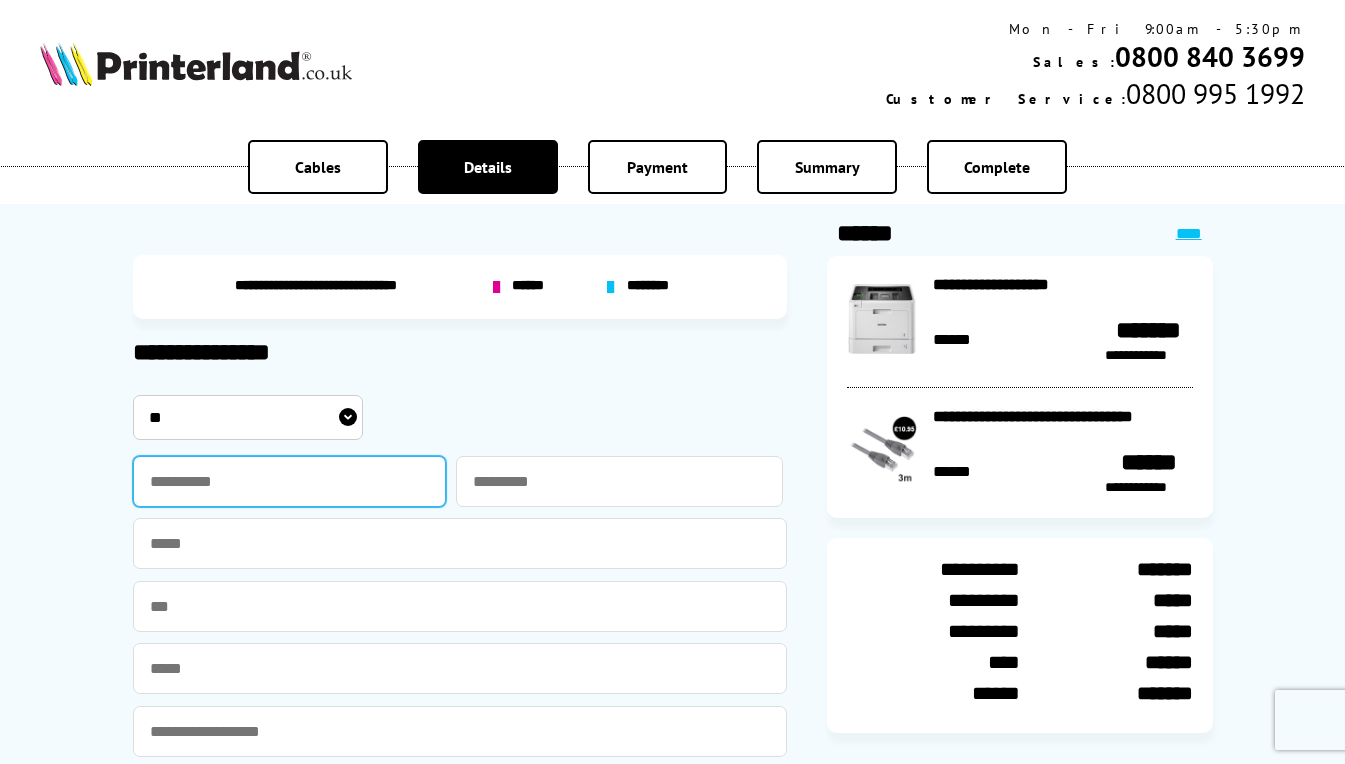 click at bounding box center [290, 481] 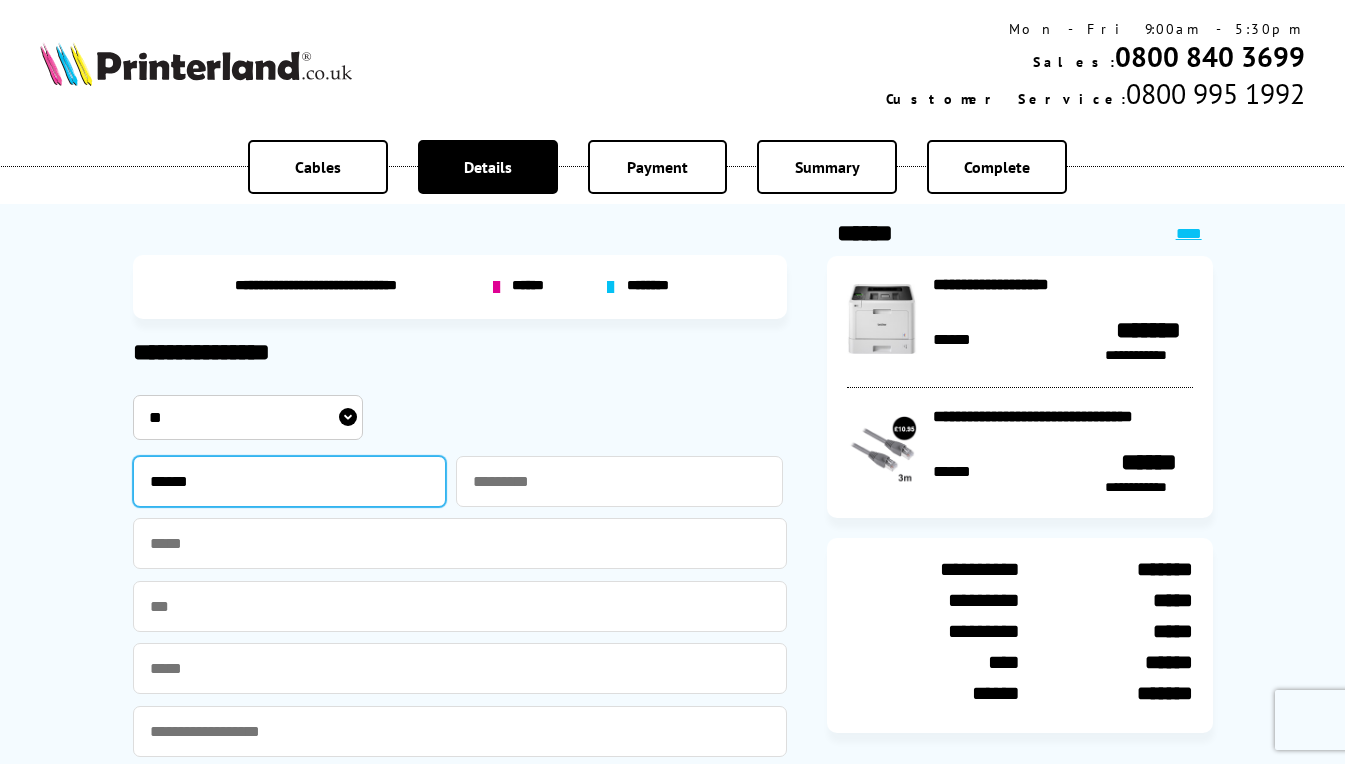 click on "******" at bounding box center (290, 481) 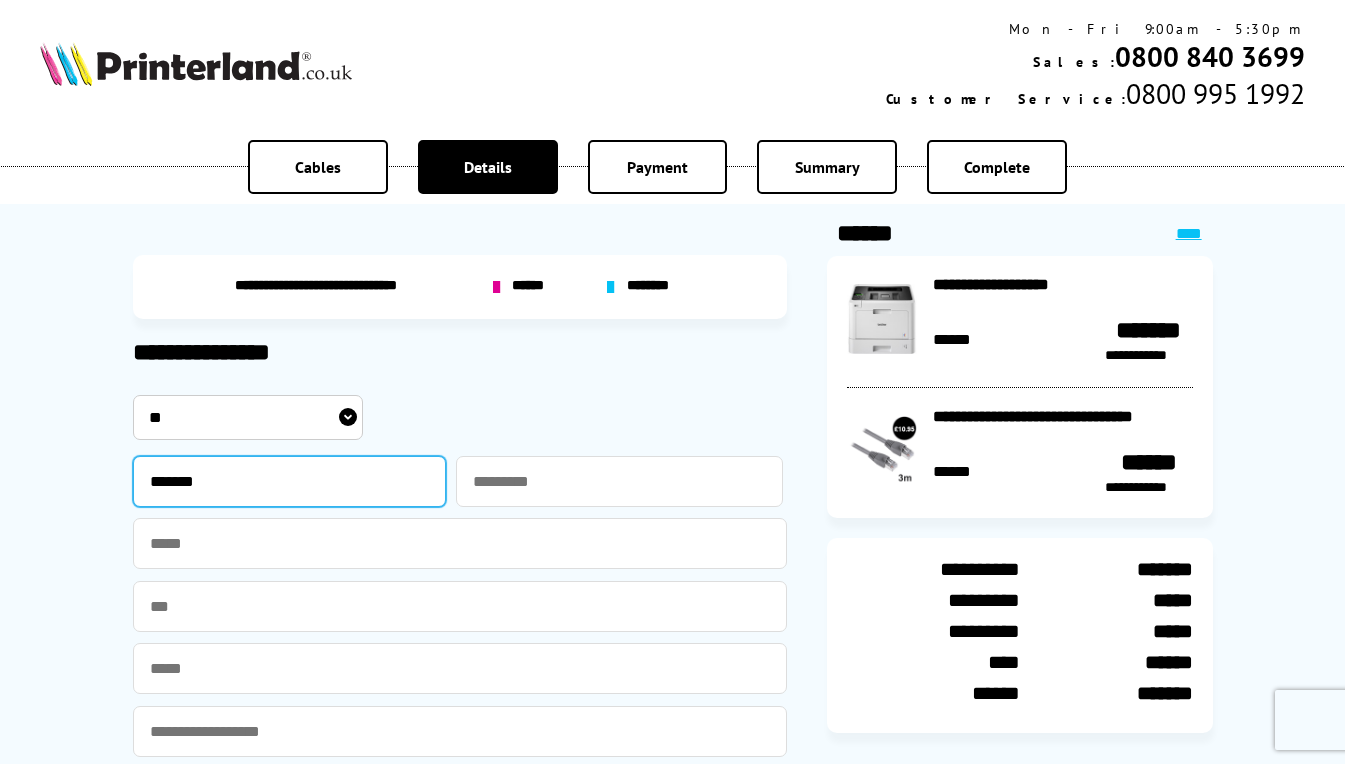 click at bounding box center (0, 0) 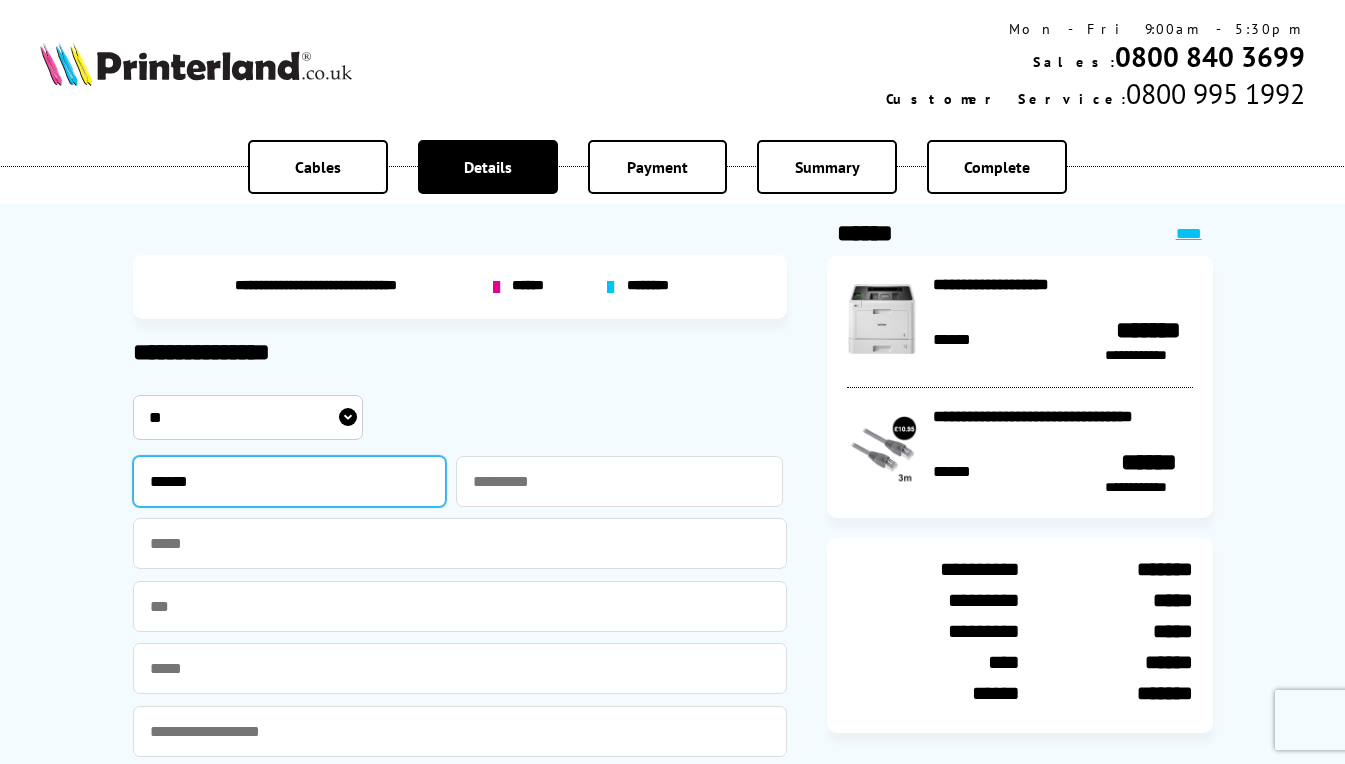 type on "******" 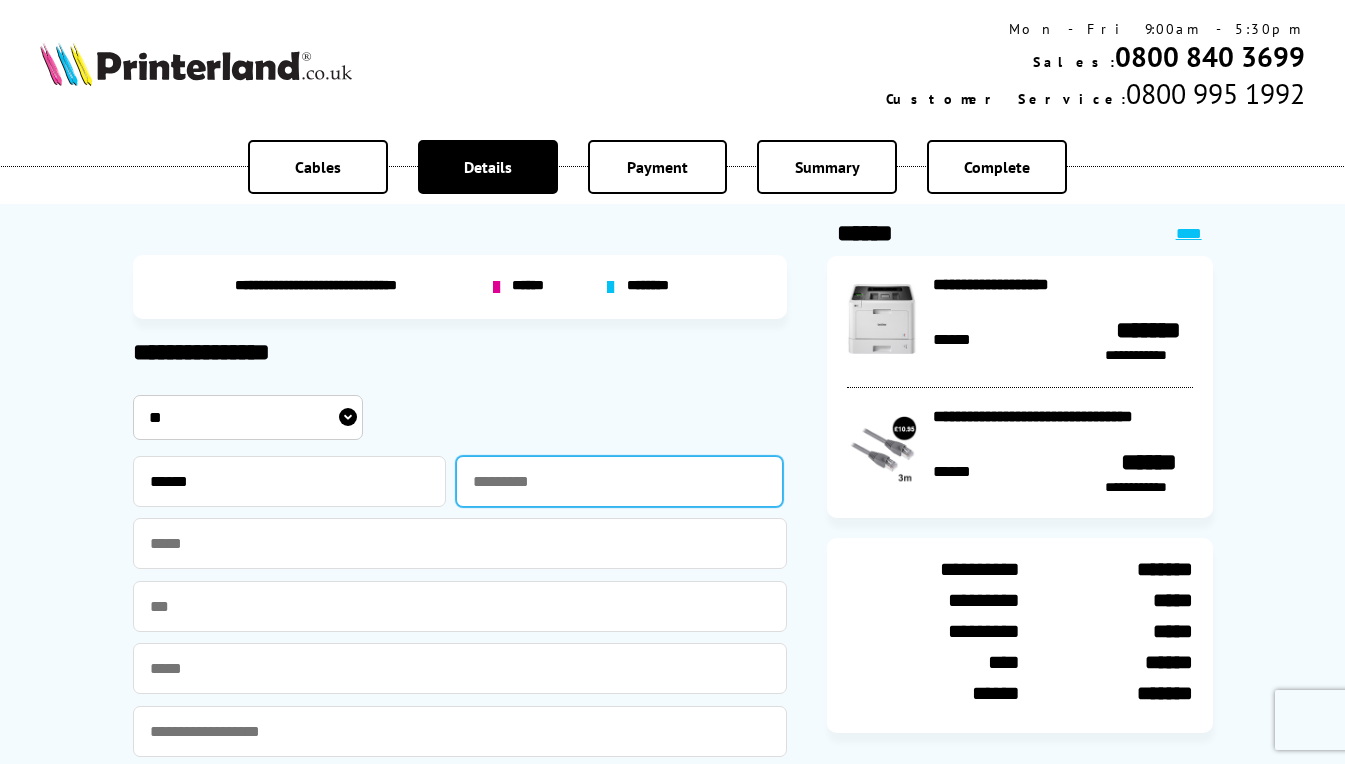 click at bounding box center [619, 481] 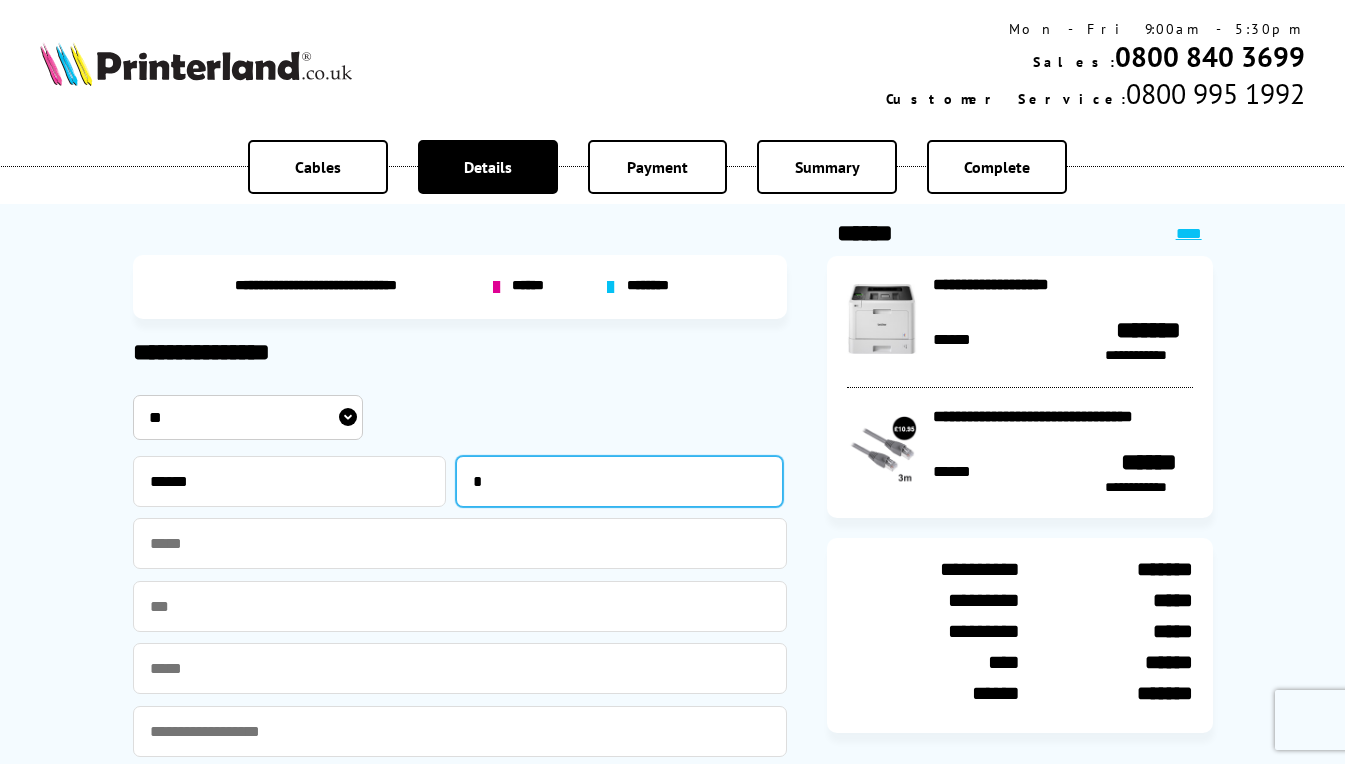 click at bounding box center (0, 0) 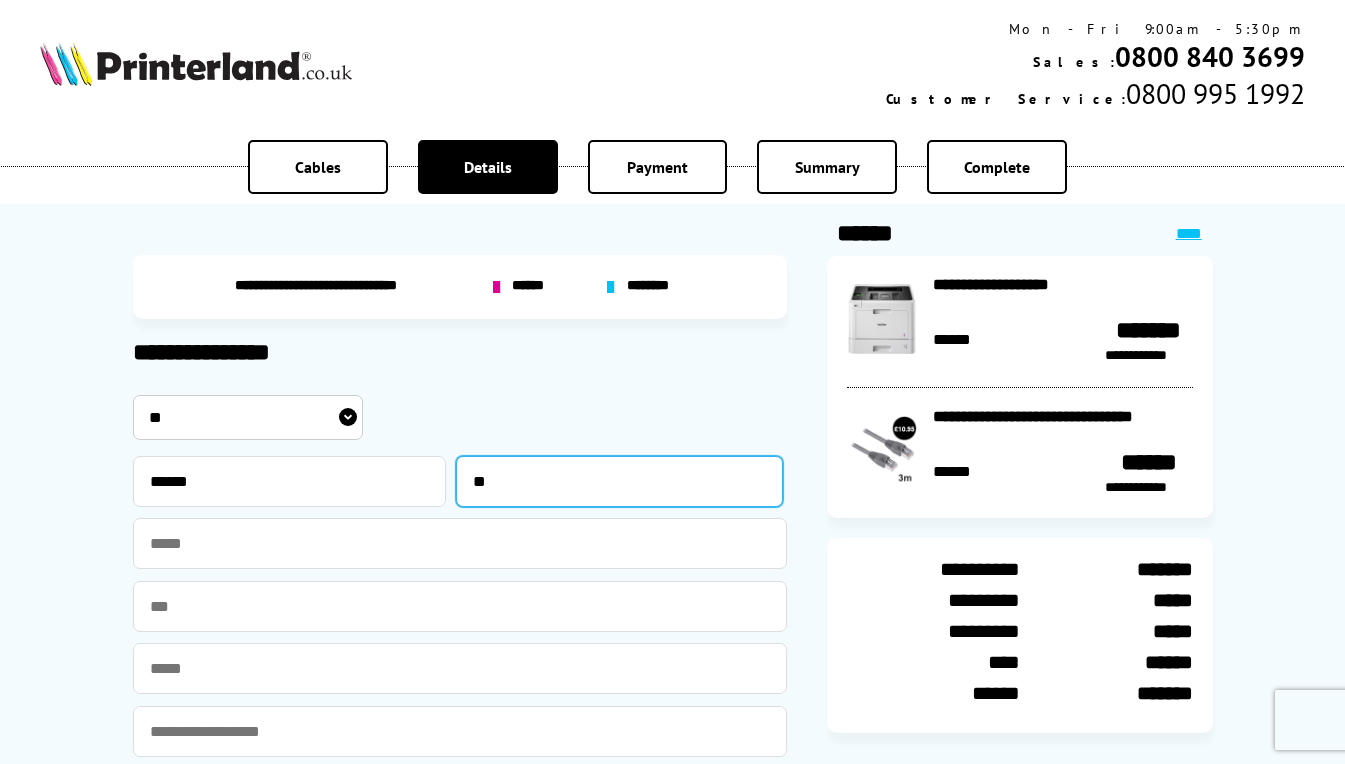 type on "*" 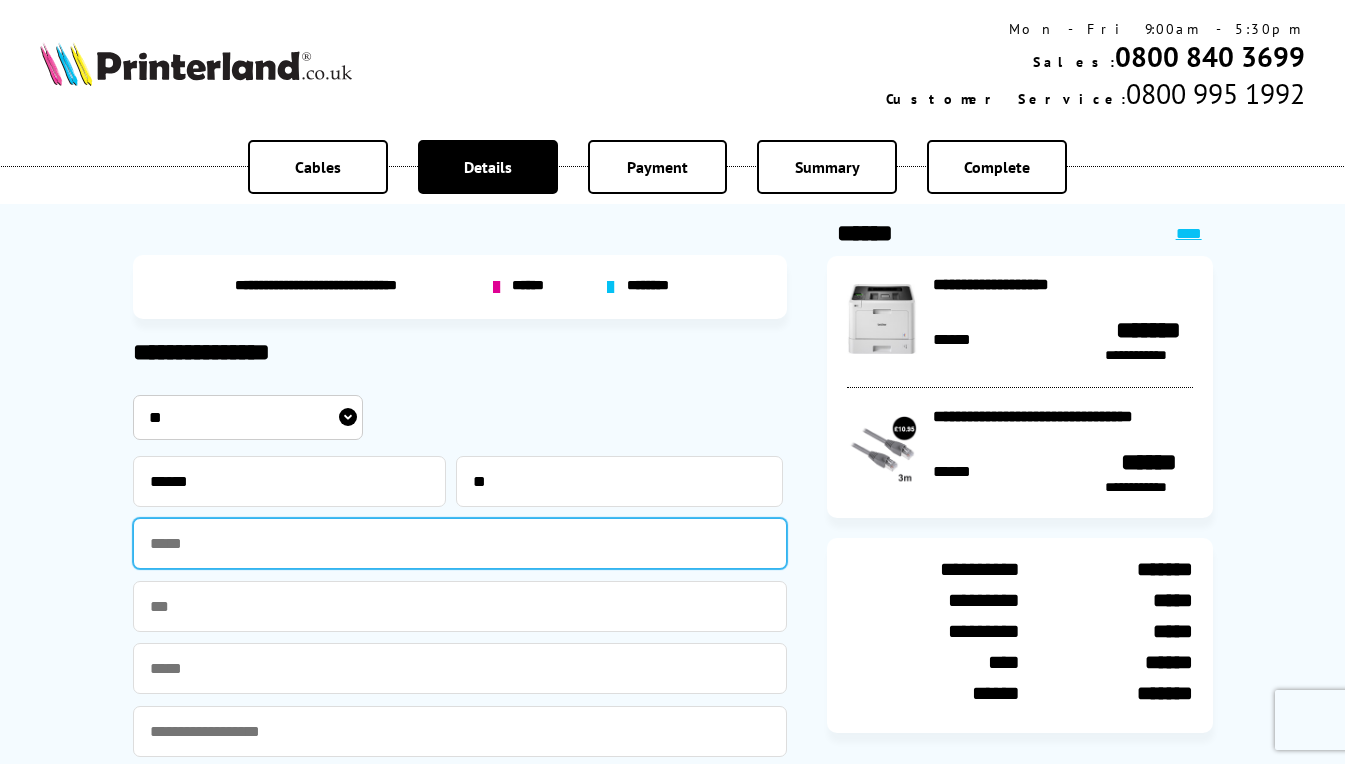 click at bounding box center (460, 543) 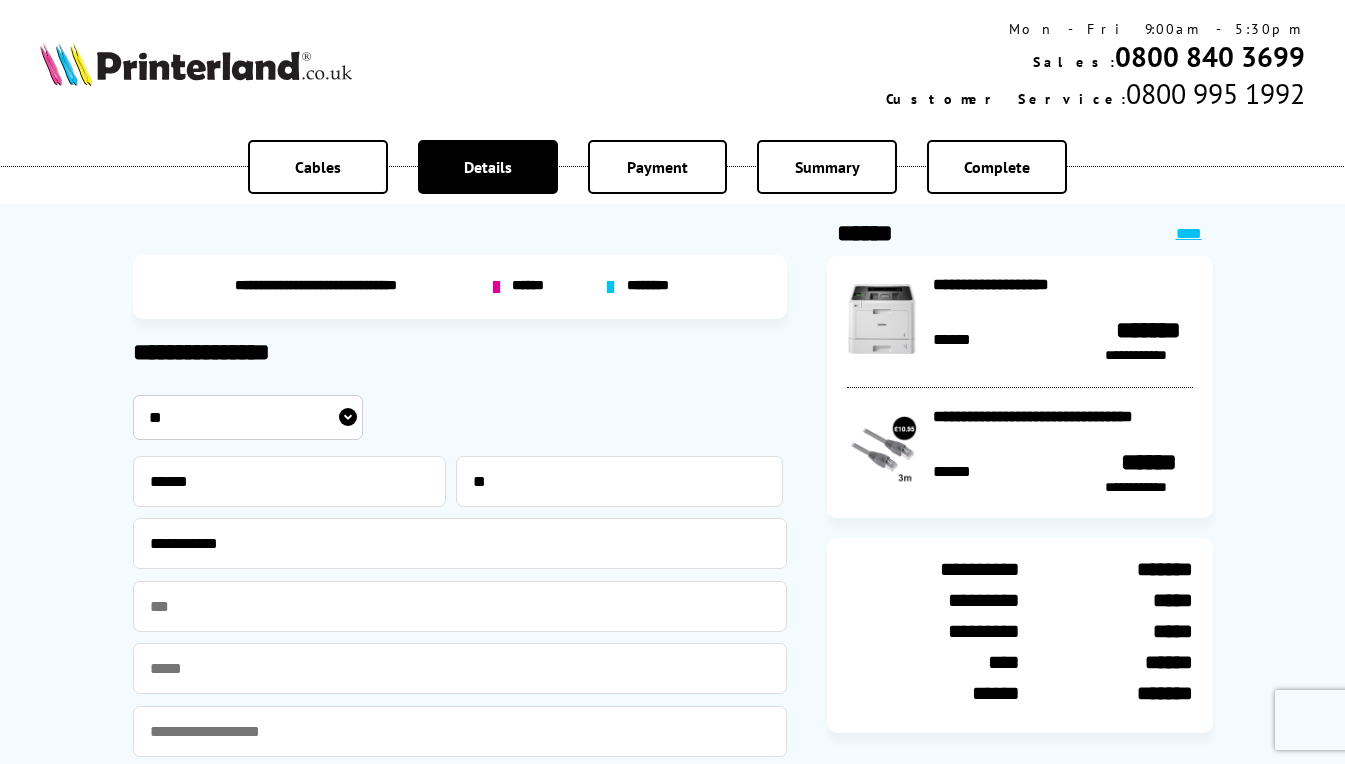 type on "**********" 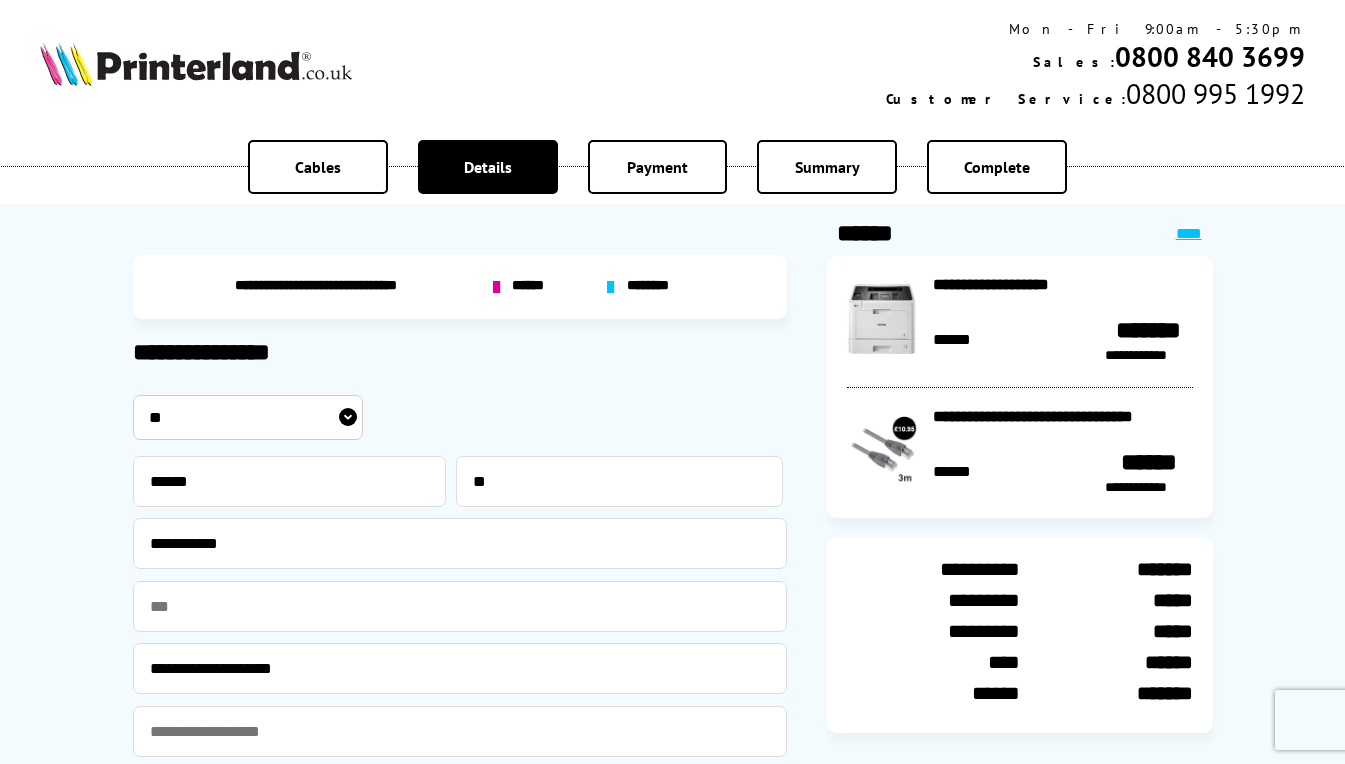 type on "**********" 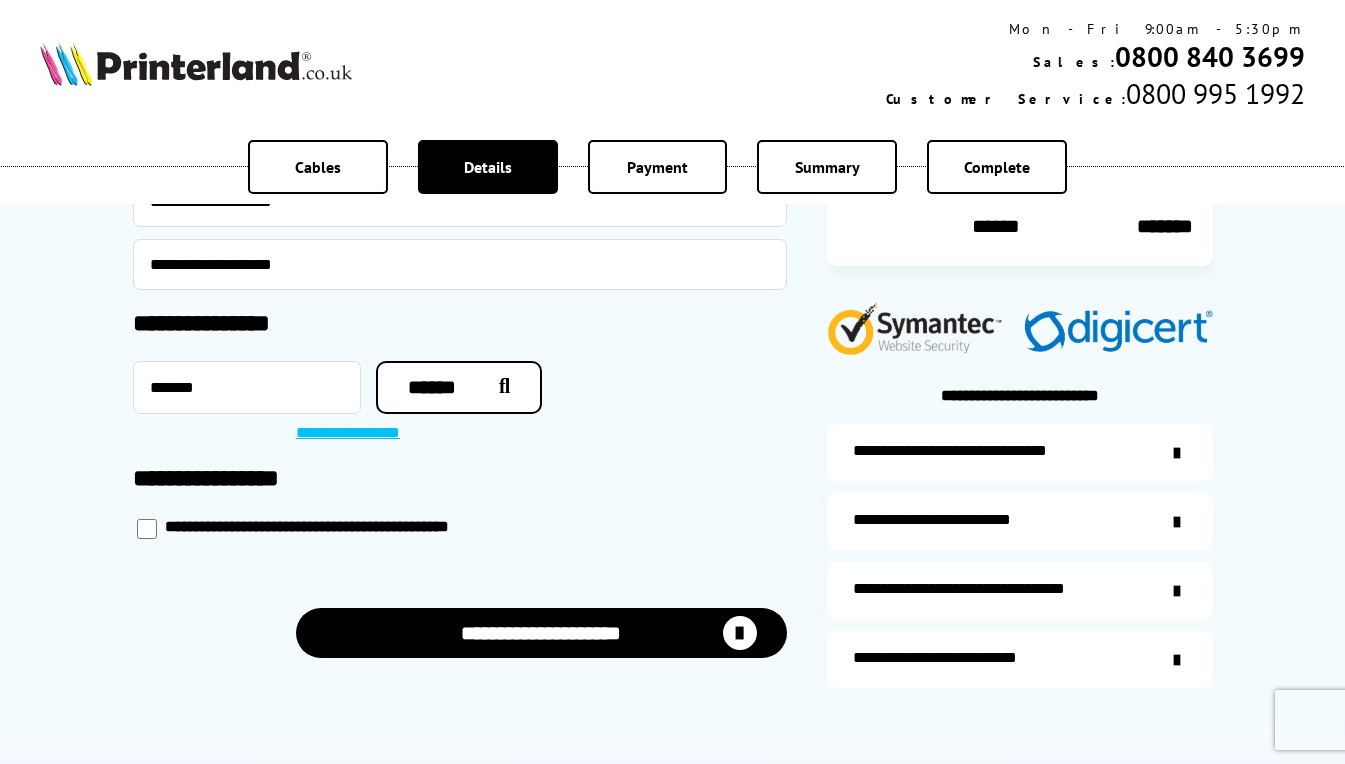 scroll, scrollTop: 487, scrollLeft: 0, axis: vertical 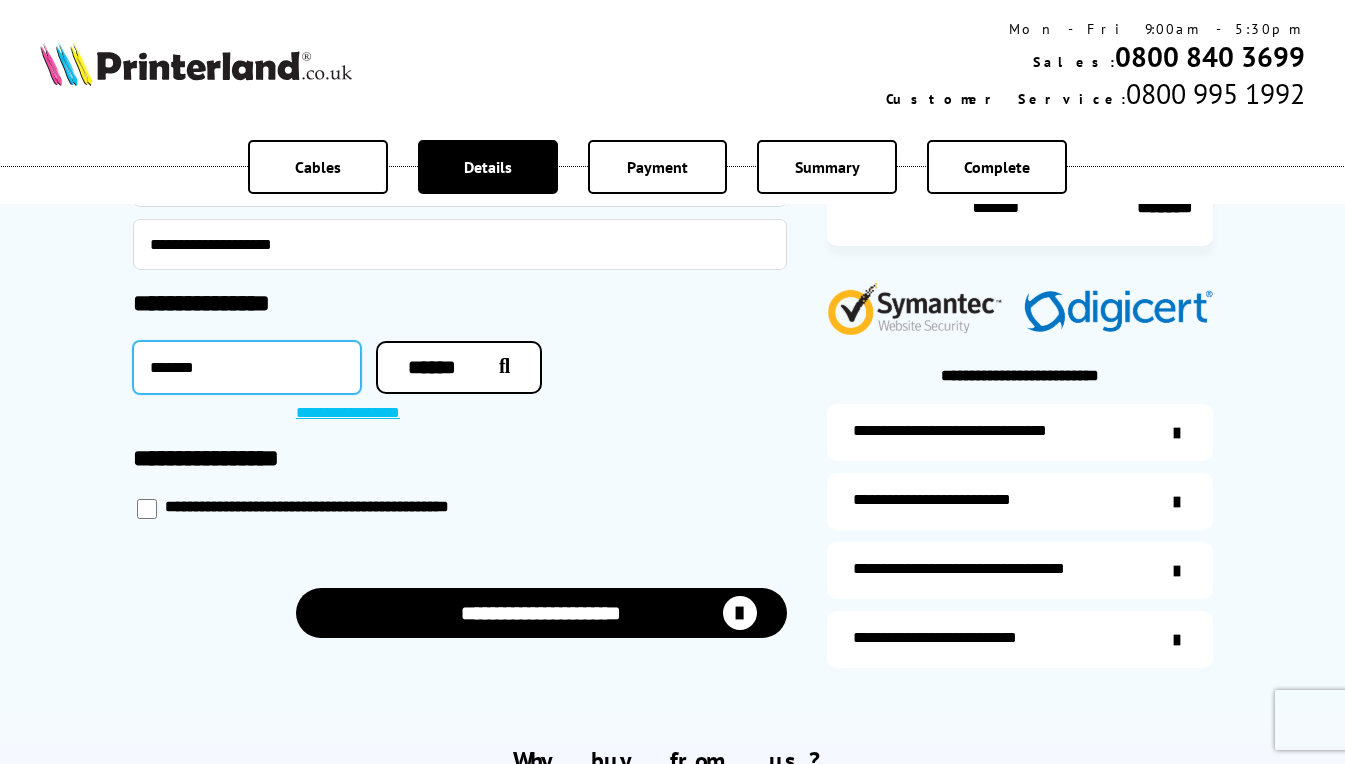 click on "*******" at bounding box center [247, 367] 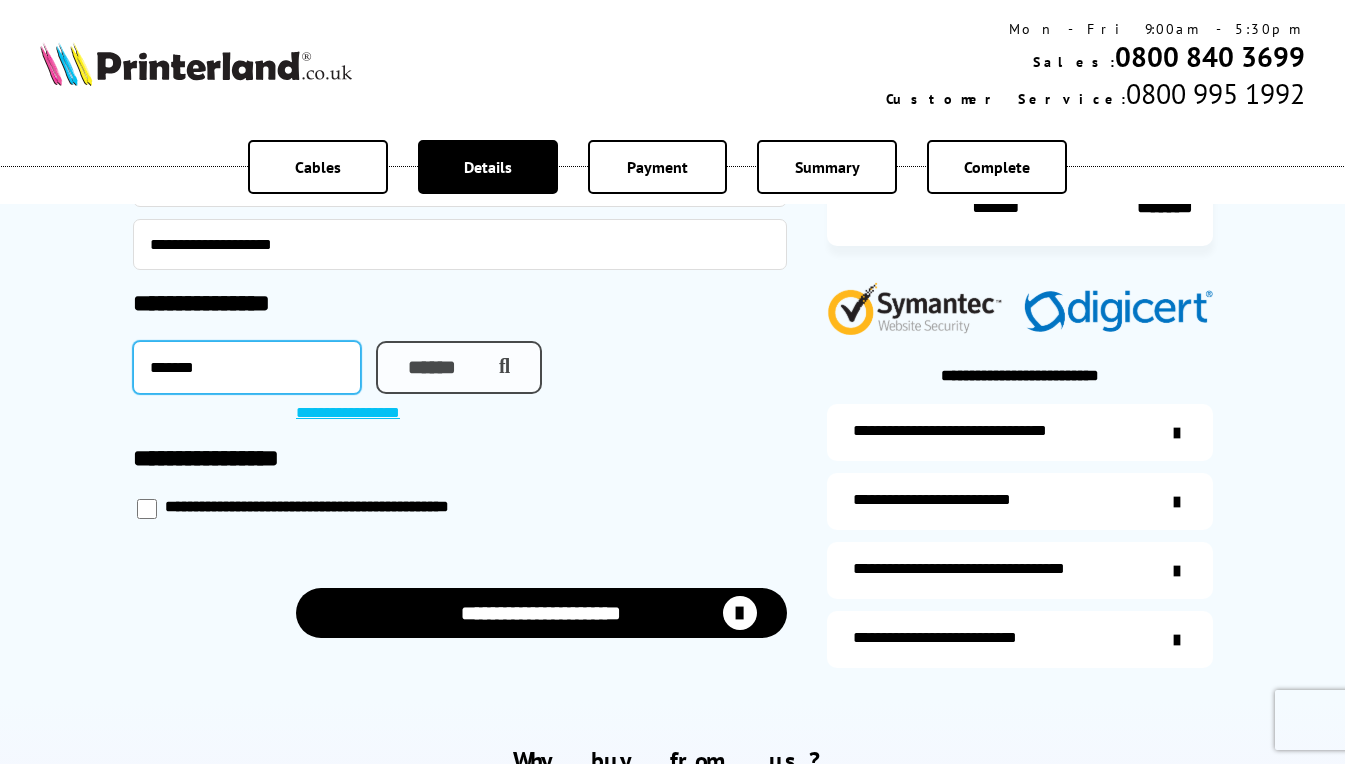 type on "*******" 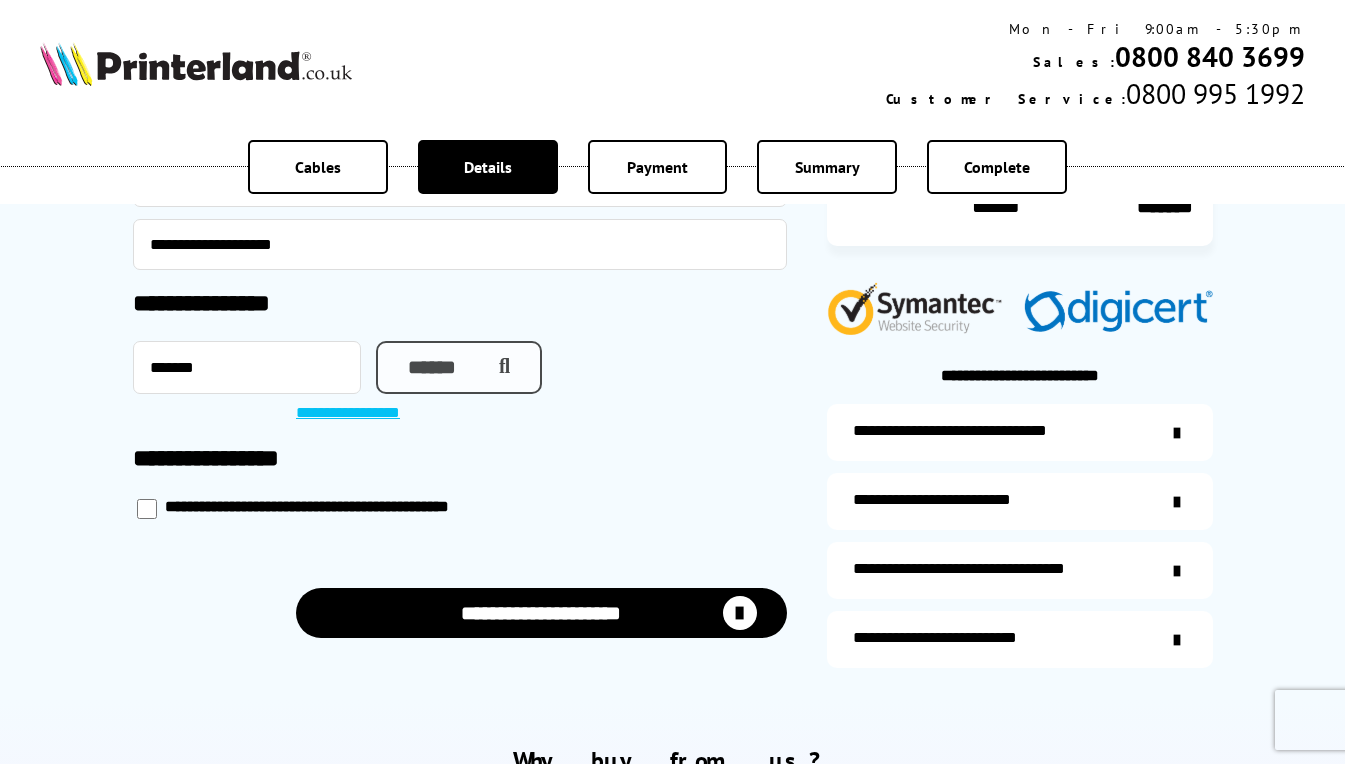 click on "******" at bounding box center (459, 367) 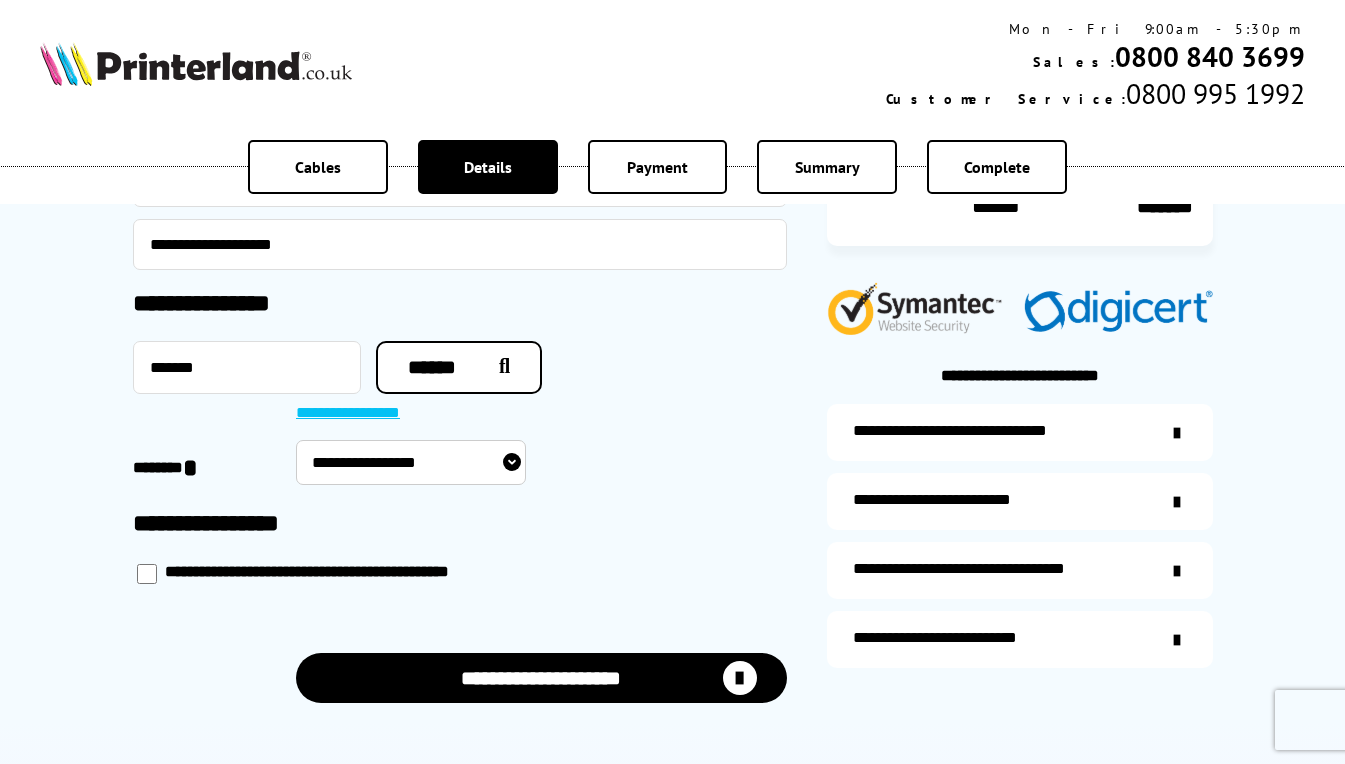 click on "**********" at bounding box center (411, 462) 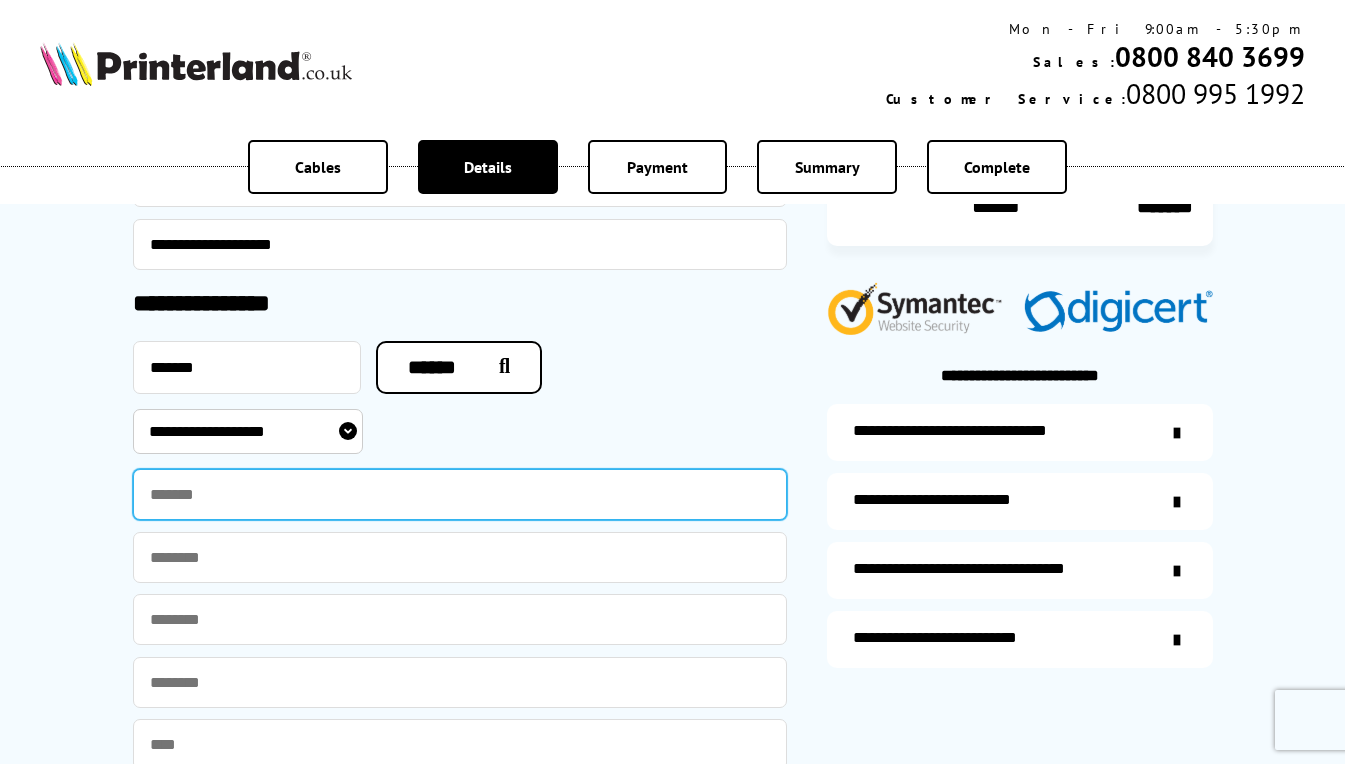 click at bounding box center [460, 494] 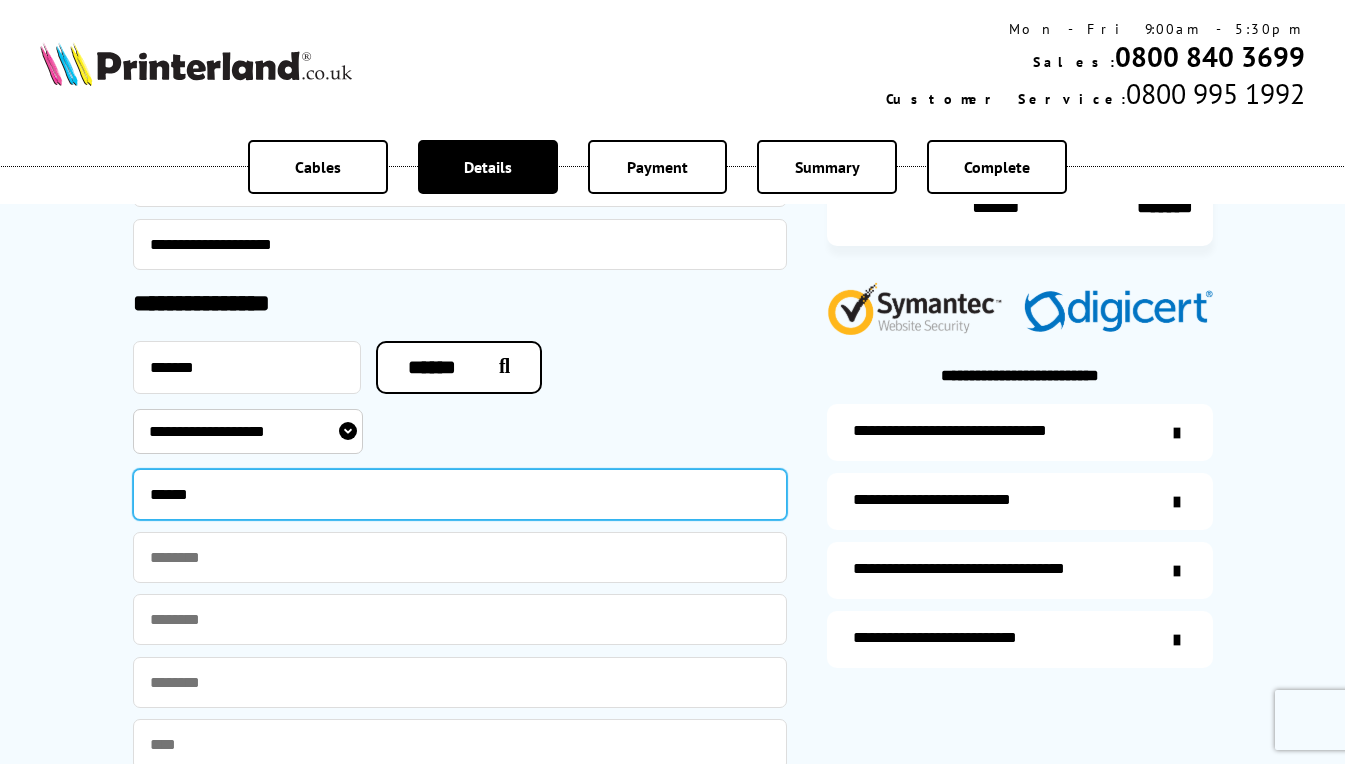 click at bounding box center (0, 0) 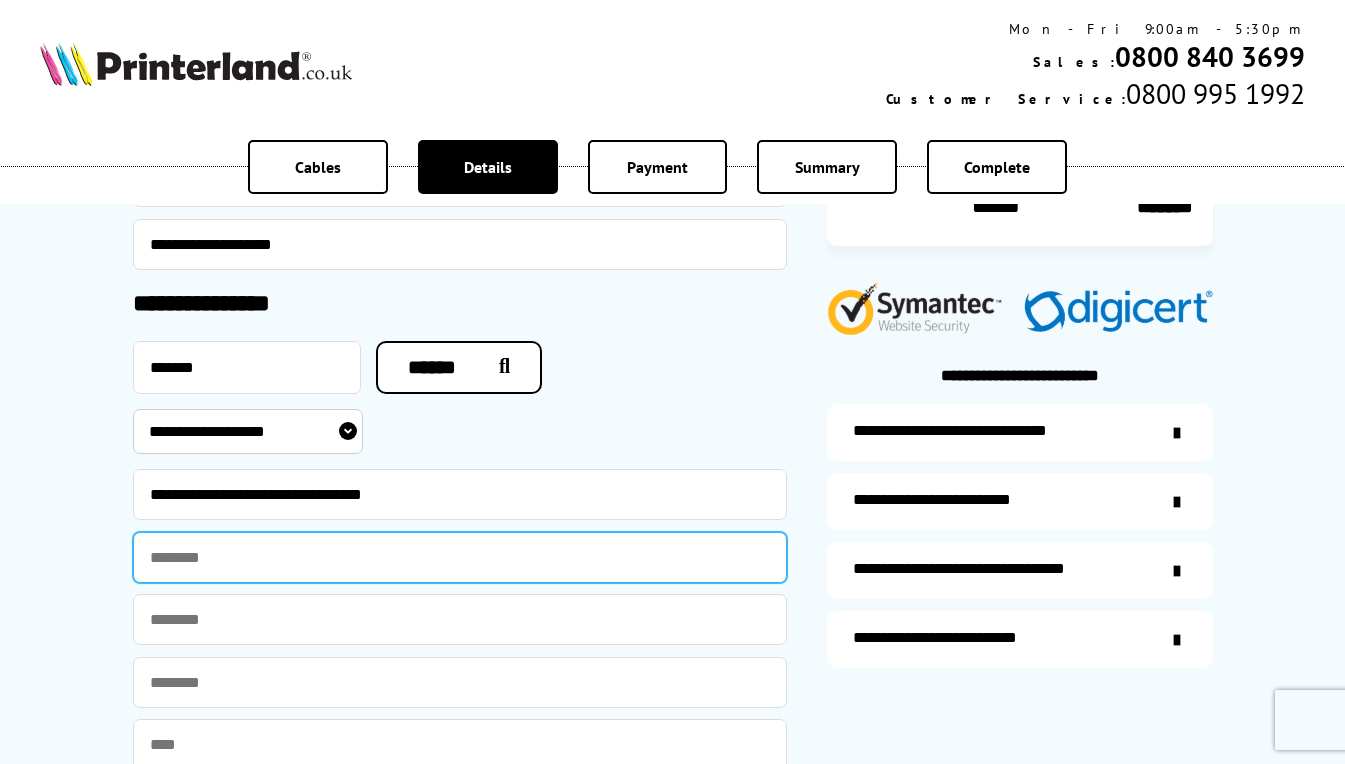 click at bounding box center [460, 557] 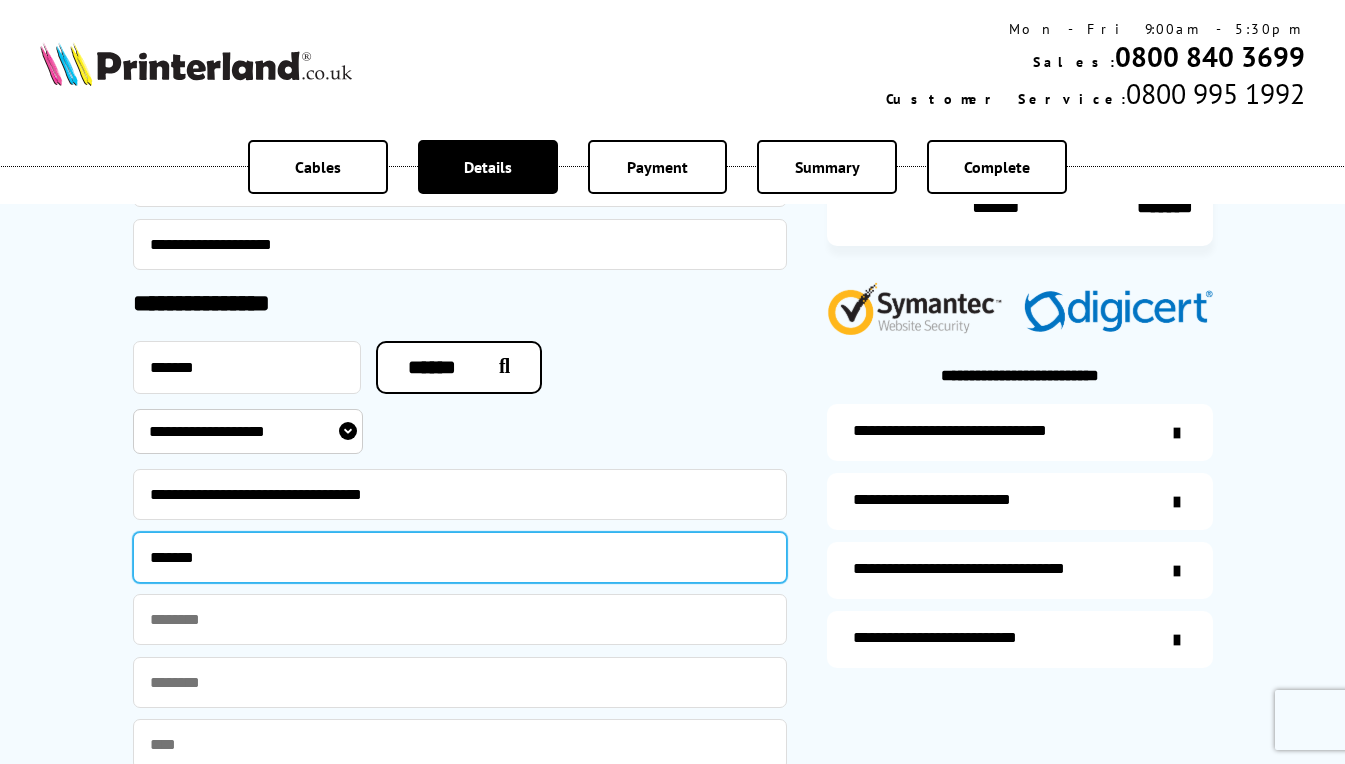 type on "**********" 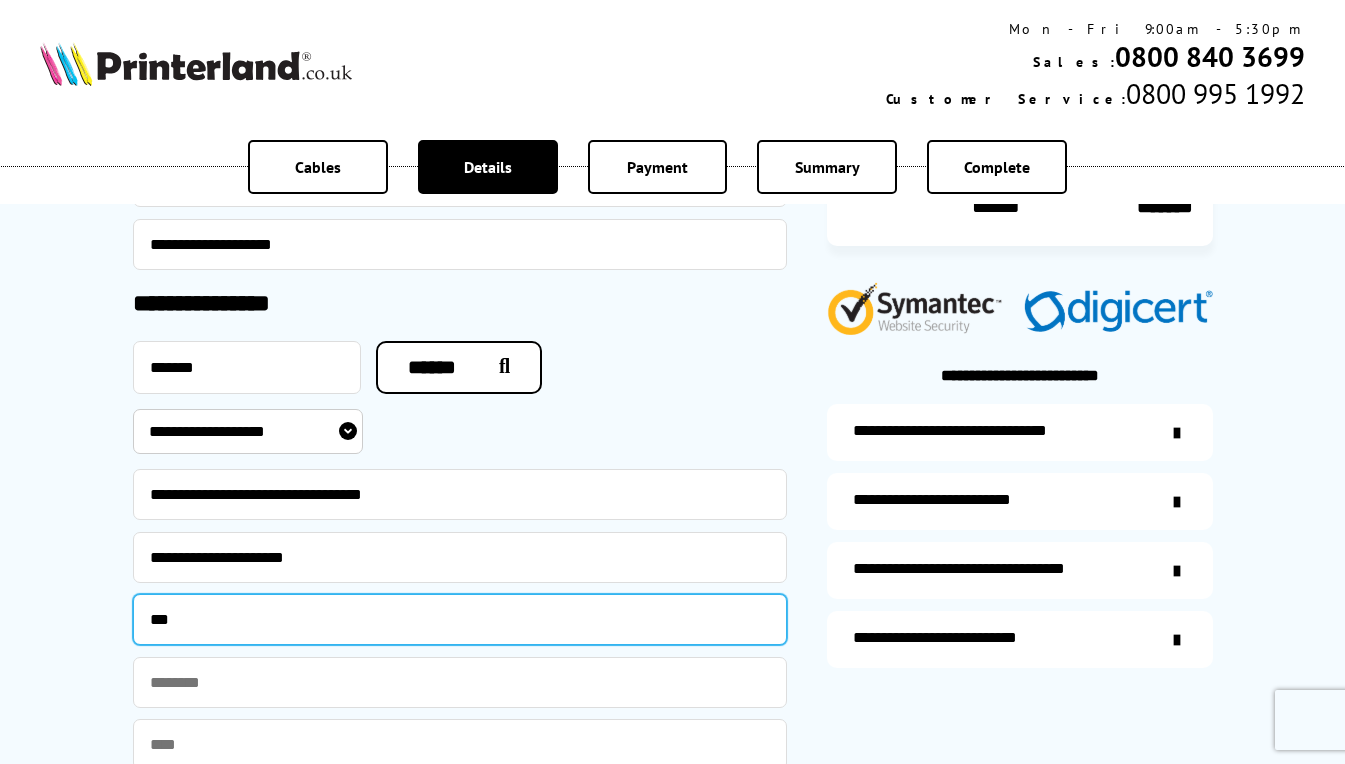 type on "**********" 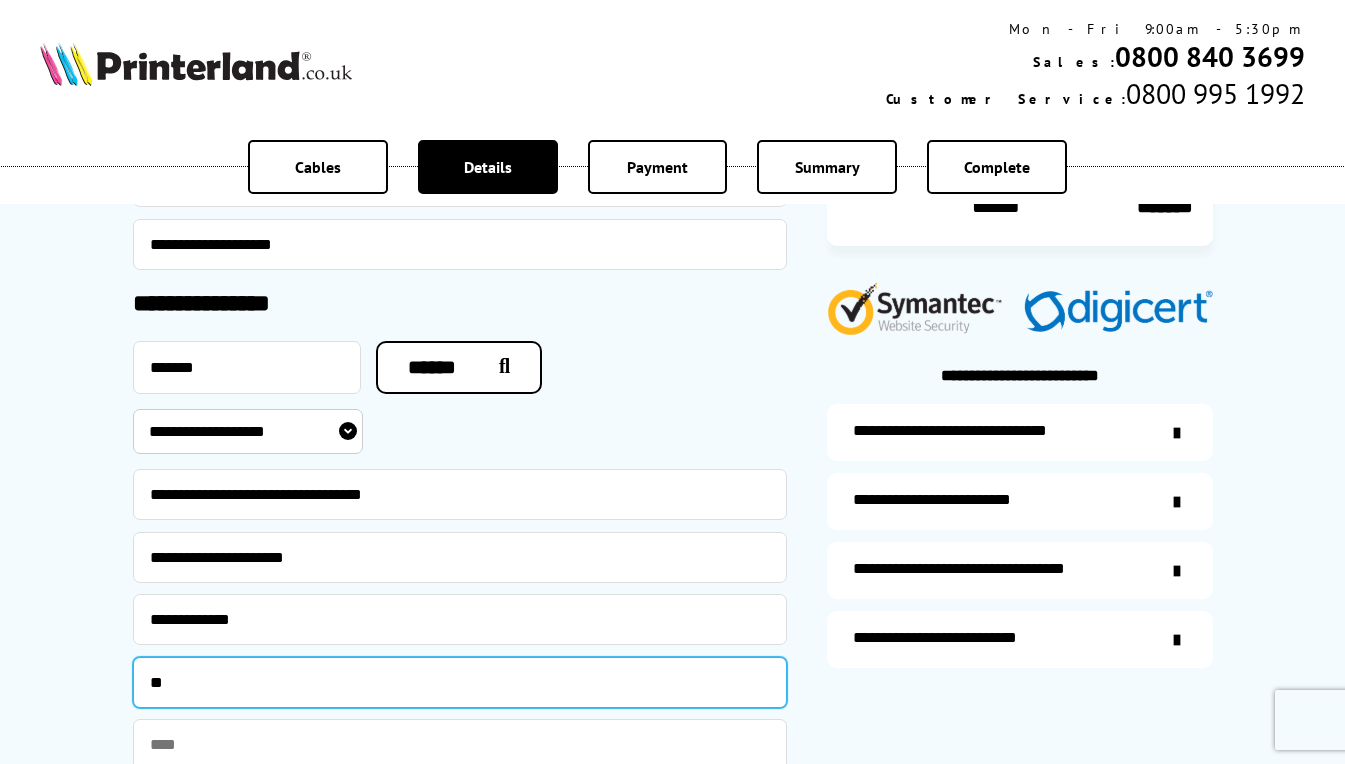 type on "*" 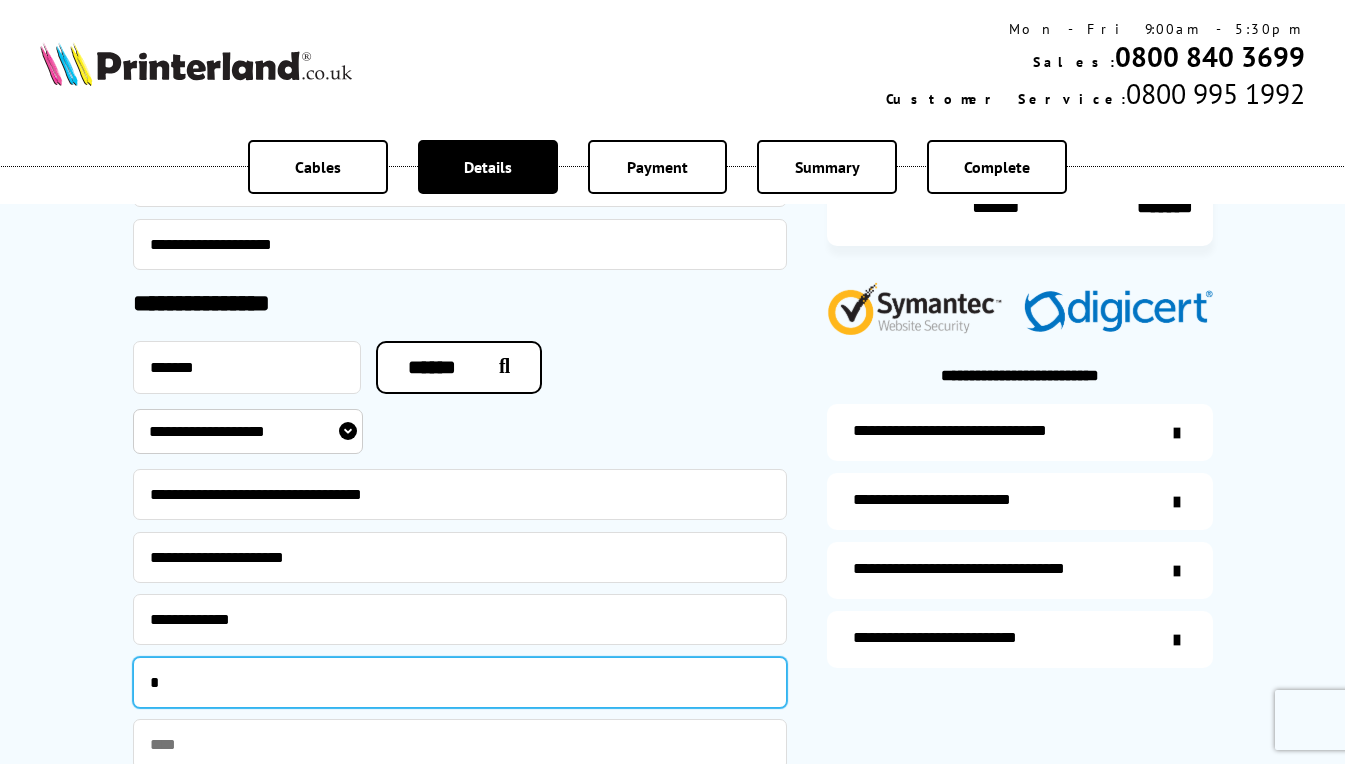 type 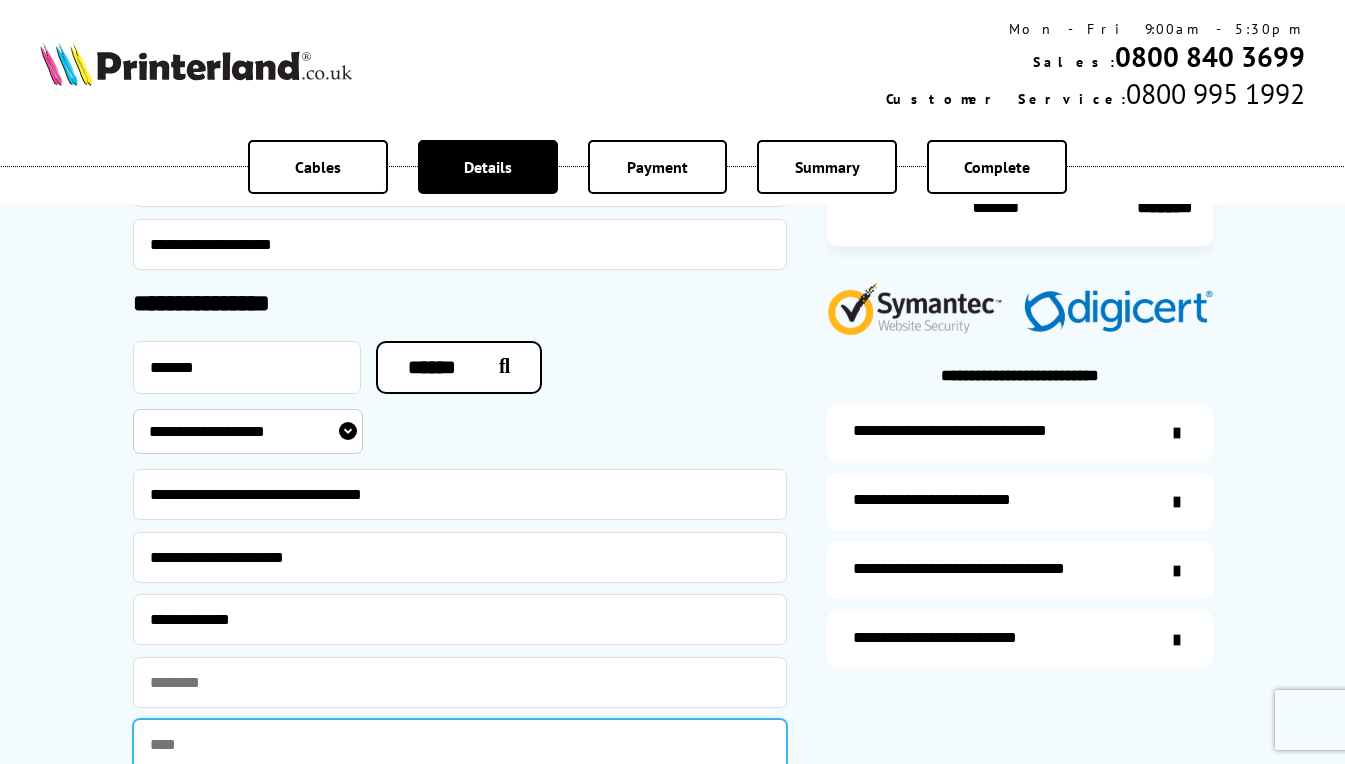 scroll, scrollTop: 494, scrollLeft: 0, axis: vertical 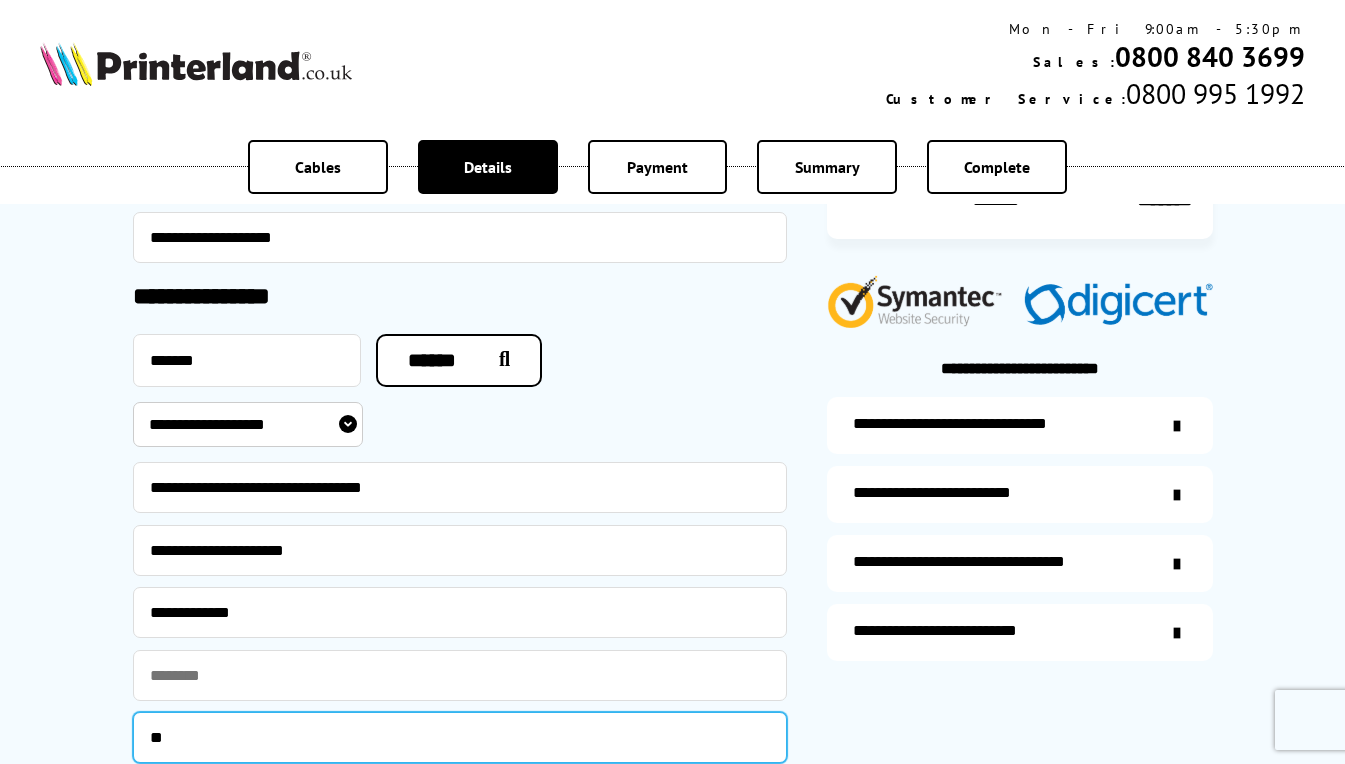 type on "*********" 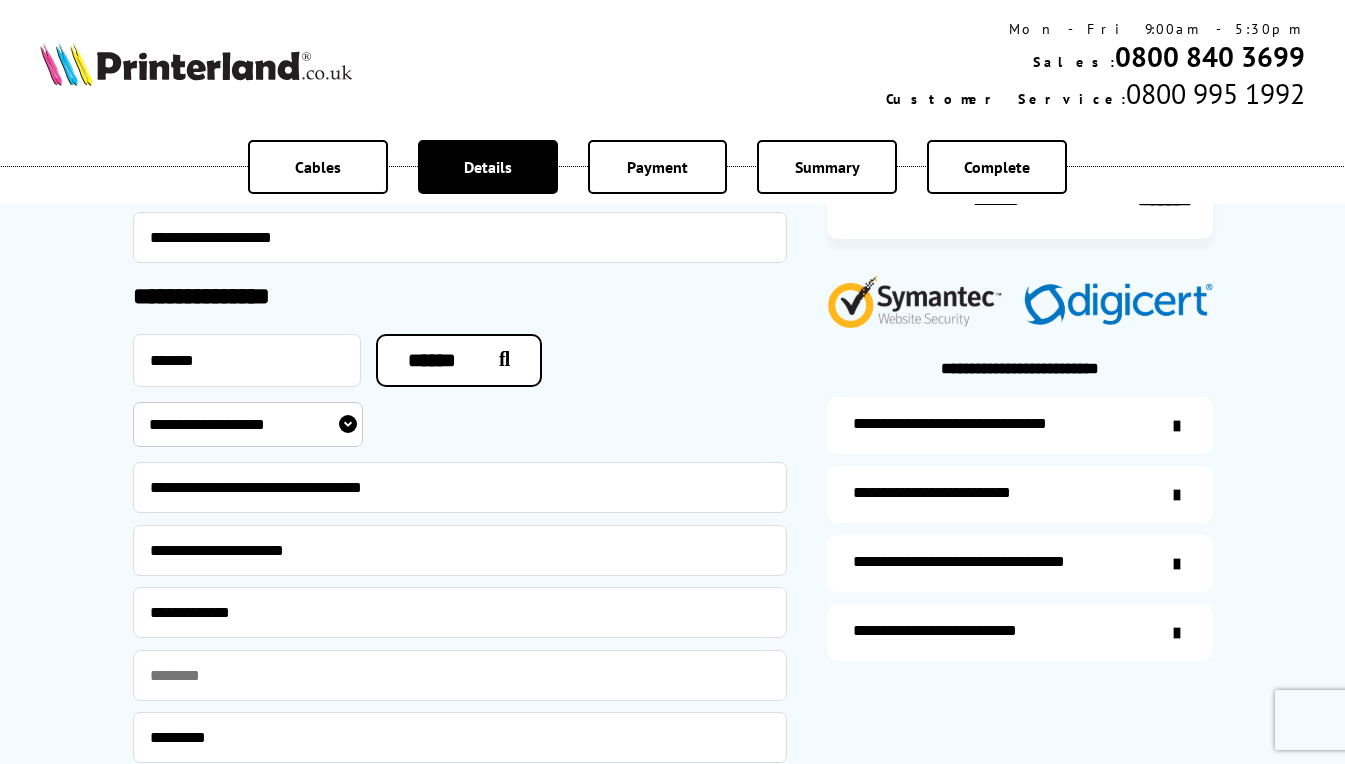 scroll, scrollTop: 912, scrollLeft: 0, axis: vertical 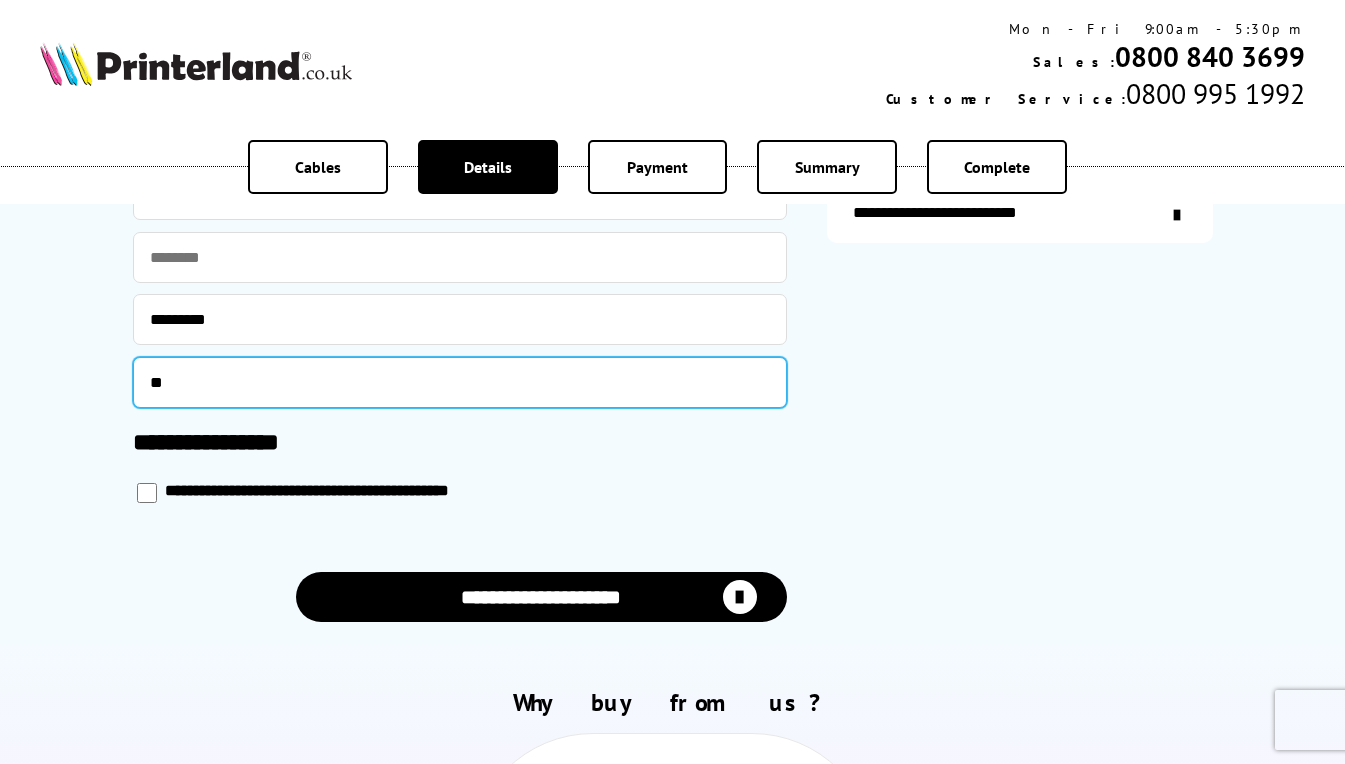 type on "**********" 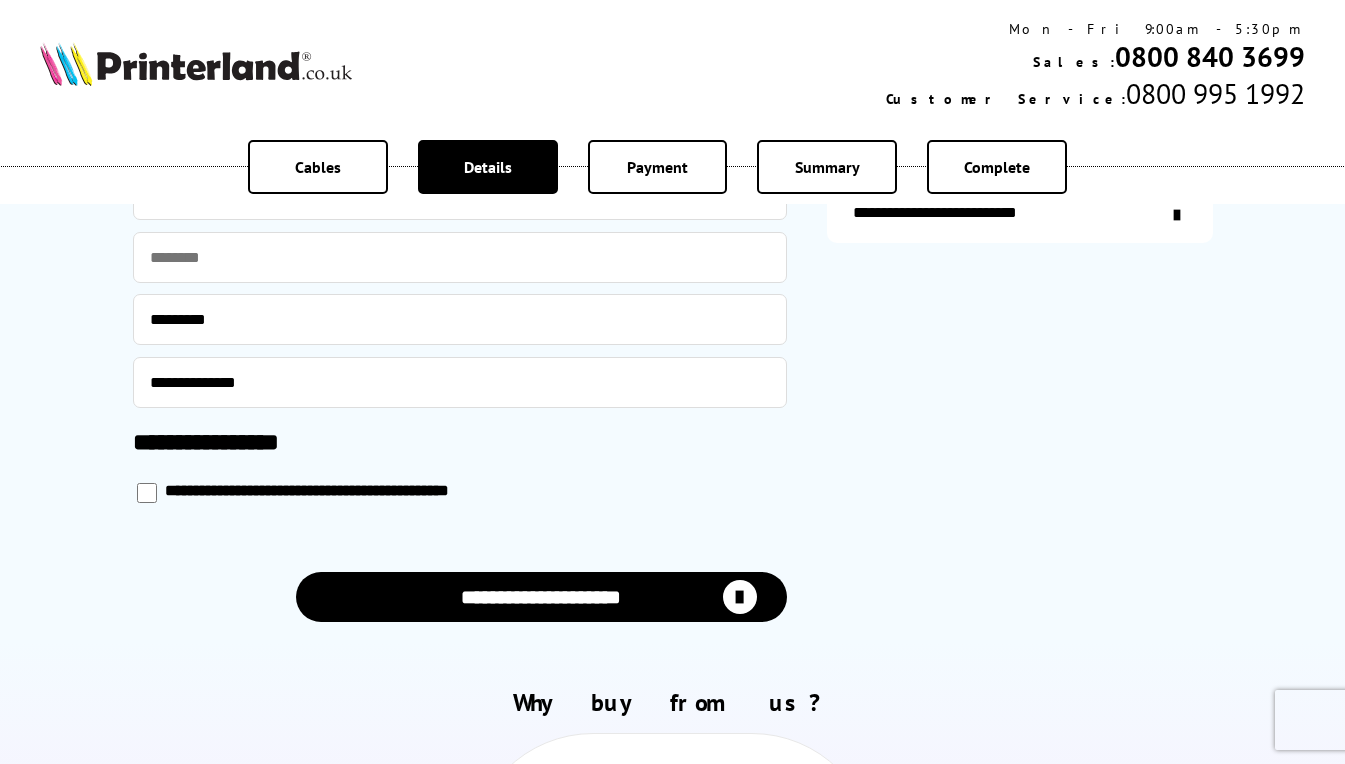 click on "**********" at bounding box center [541, 597] 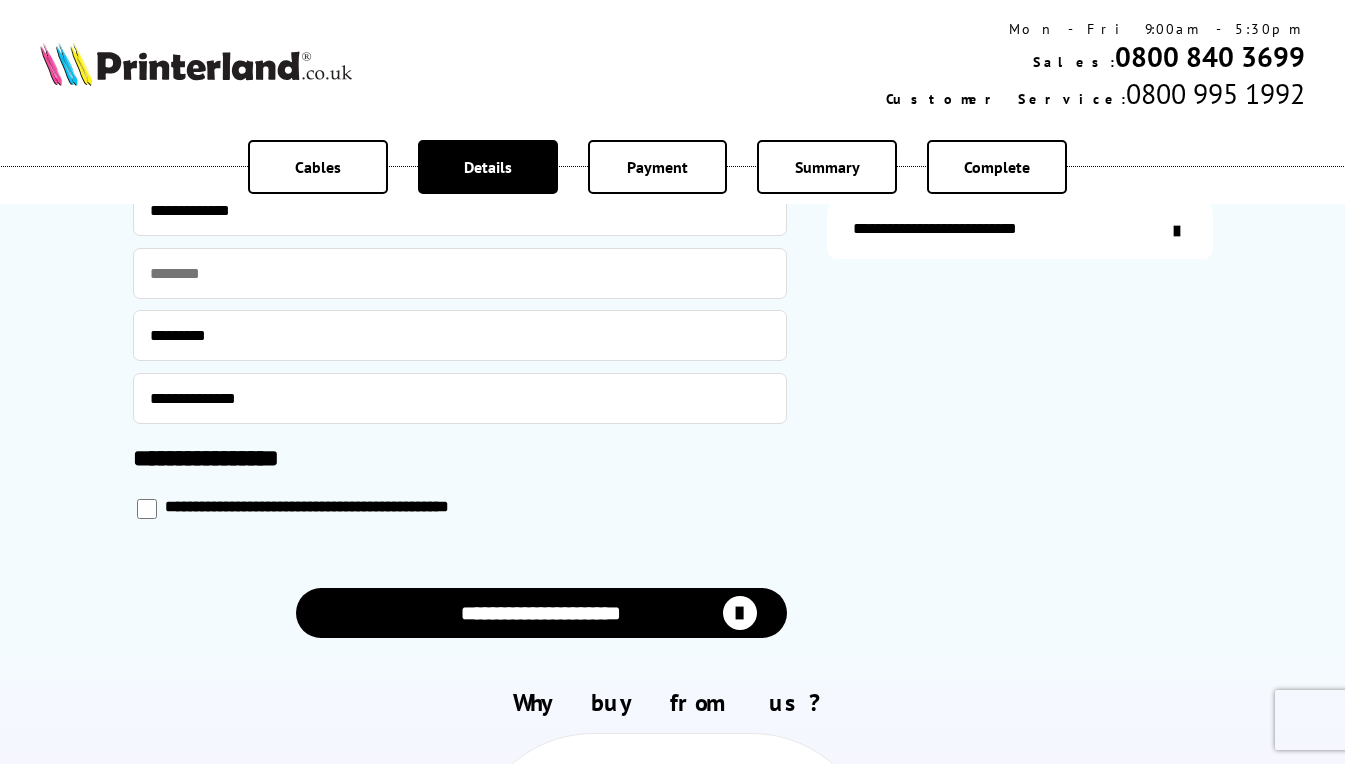 scroll, scrollTop: 1113, scrollLeft: 0, axis: vertical 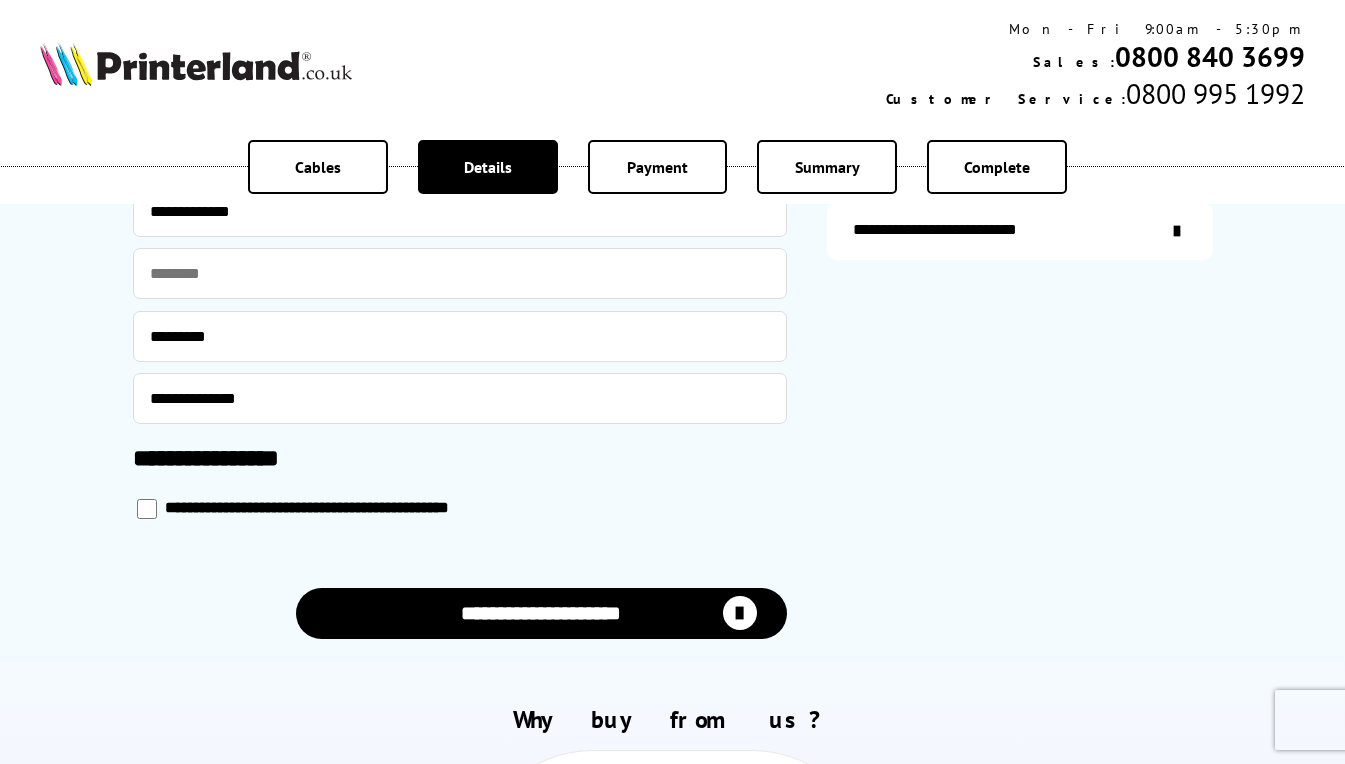 click at bounding box center (740, 613) 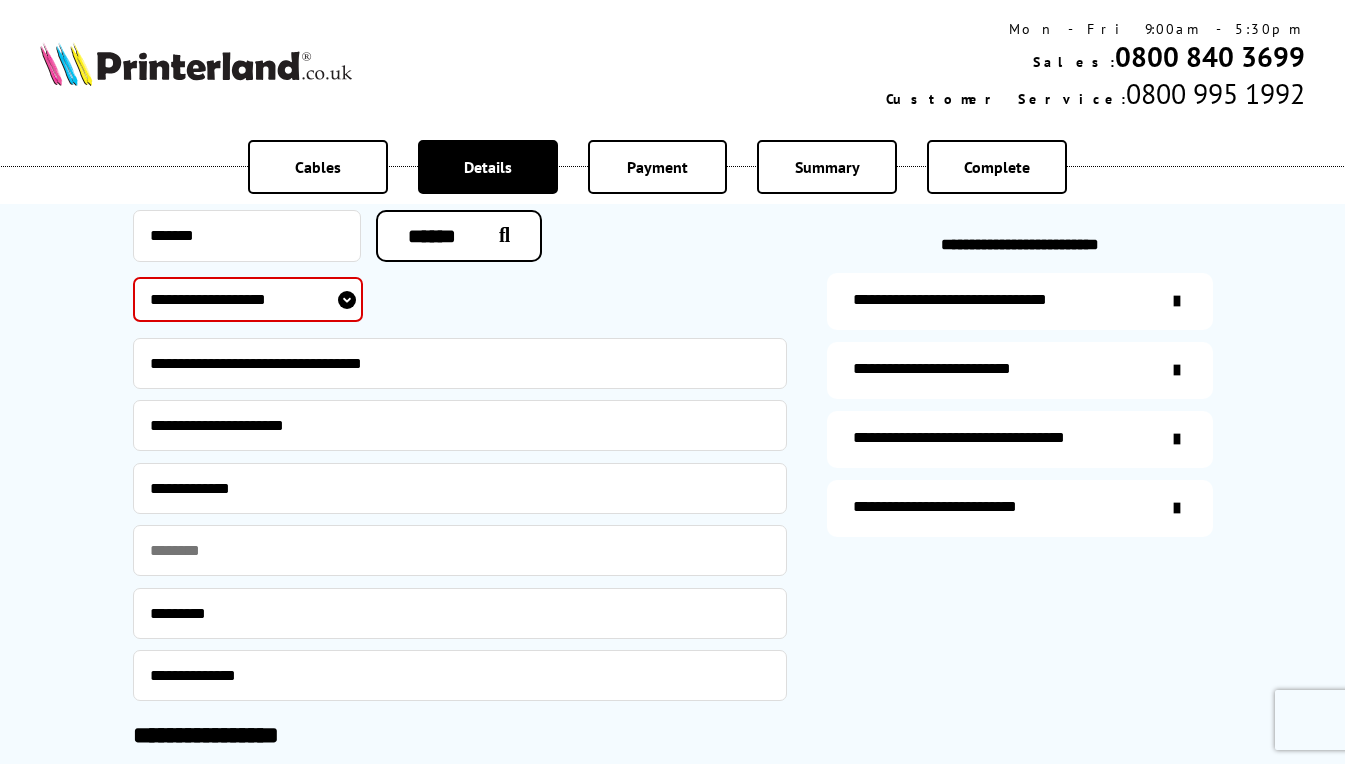 scroll, scrollTop: 842, scrollLeft: 0, axis: vertical 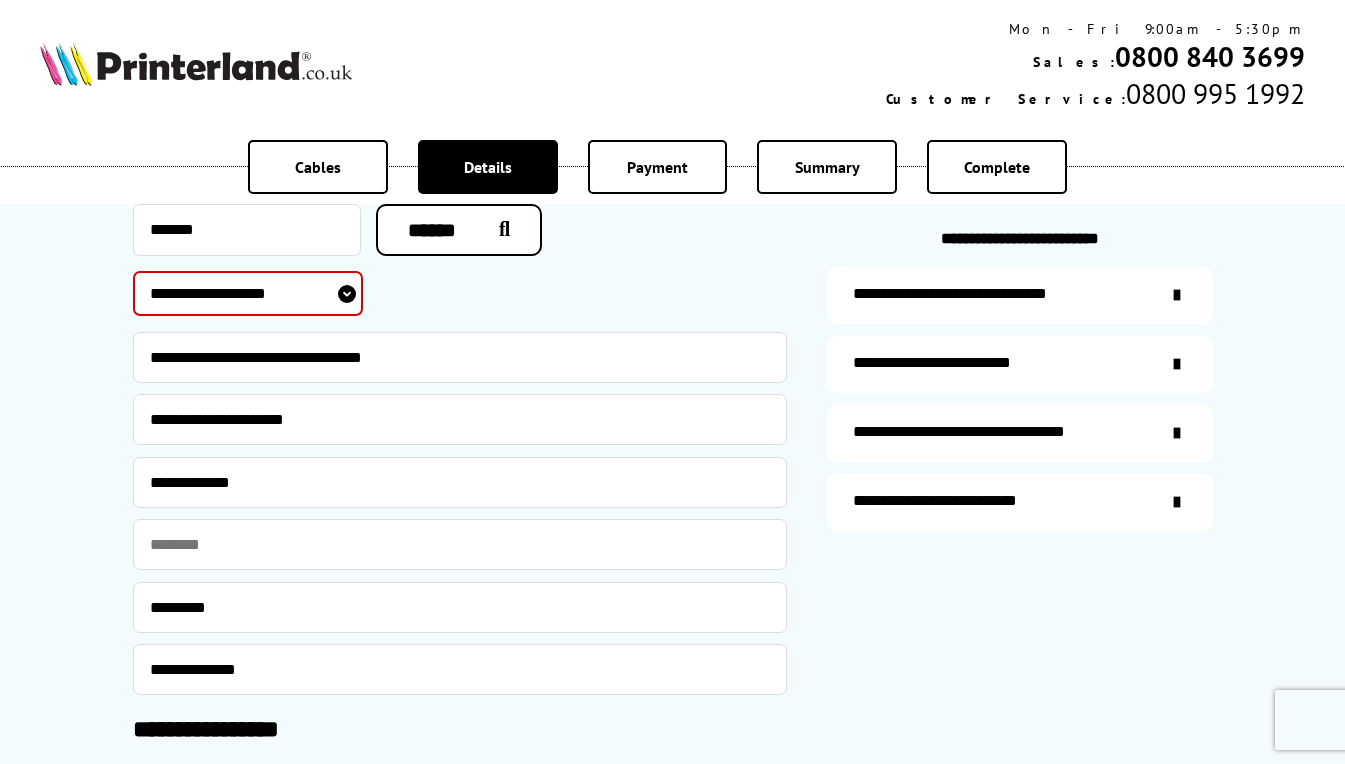 click on "**********" at bounding box center [248, 293] 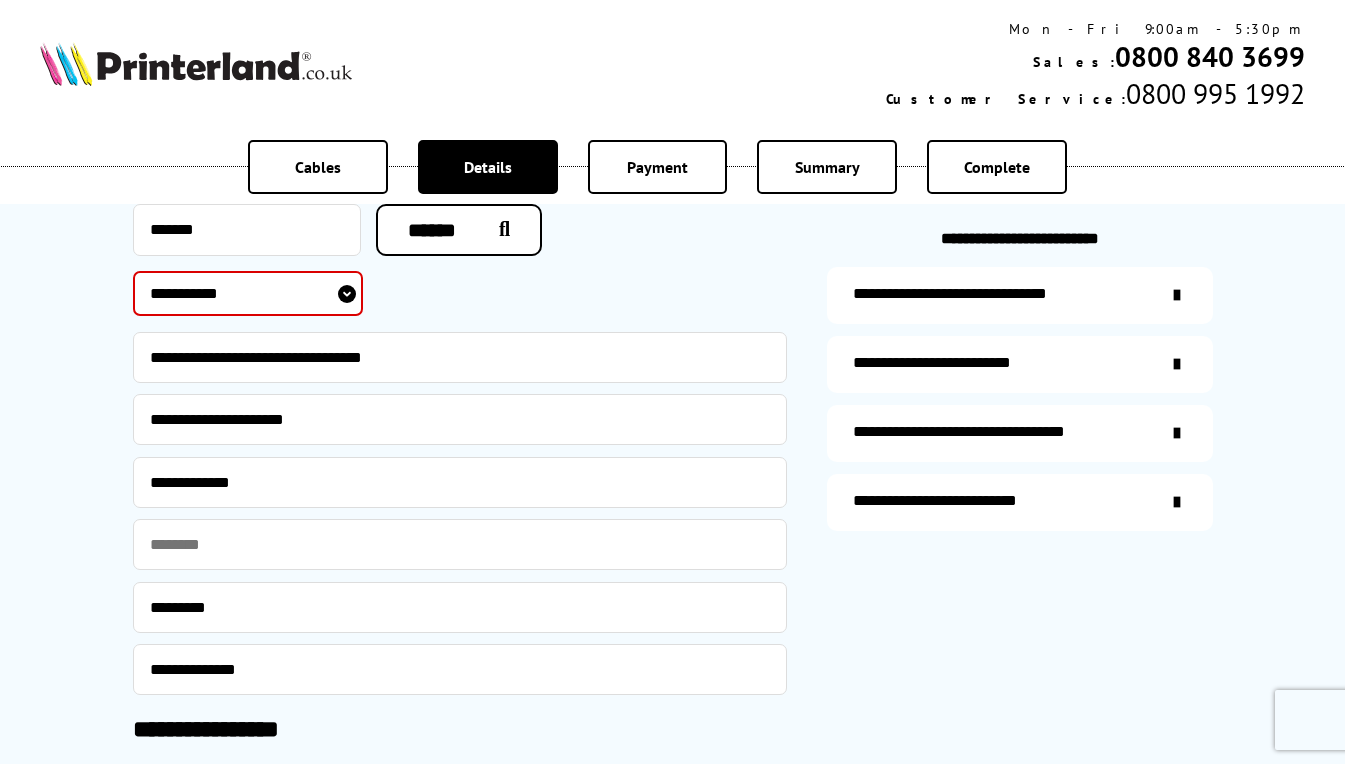 click on "**********" at bounding box center (248, 293) 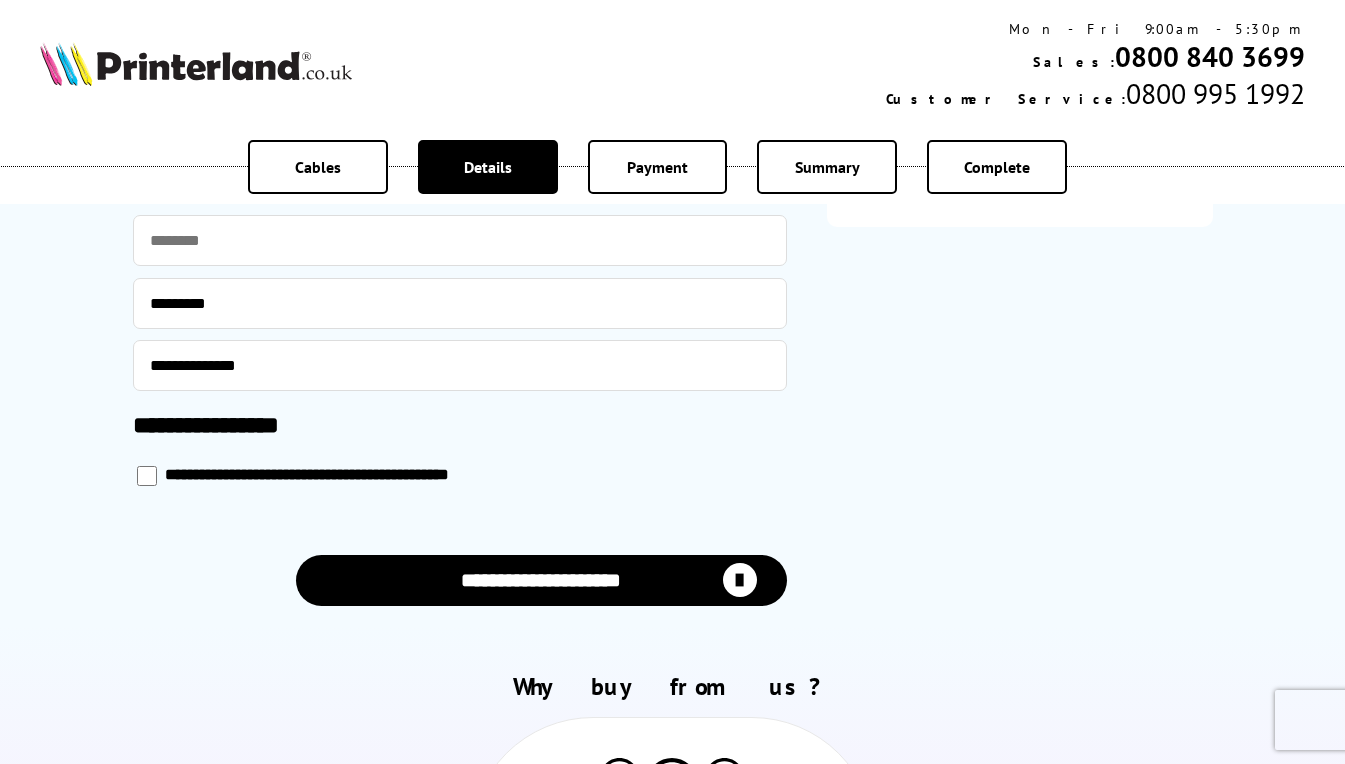 scroll, scrollTop: 1156, scrollLeft: 0, axis: vertical 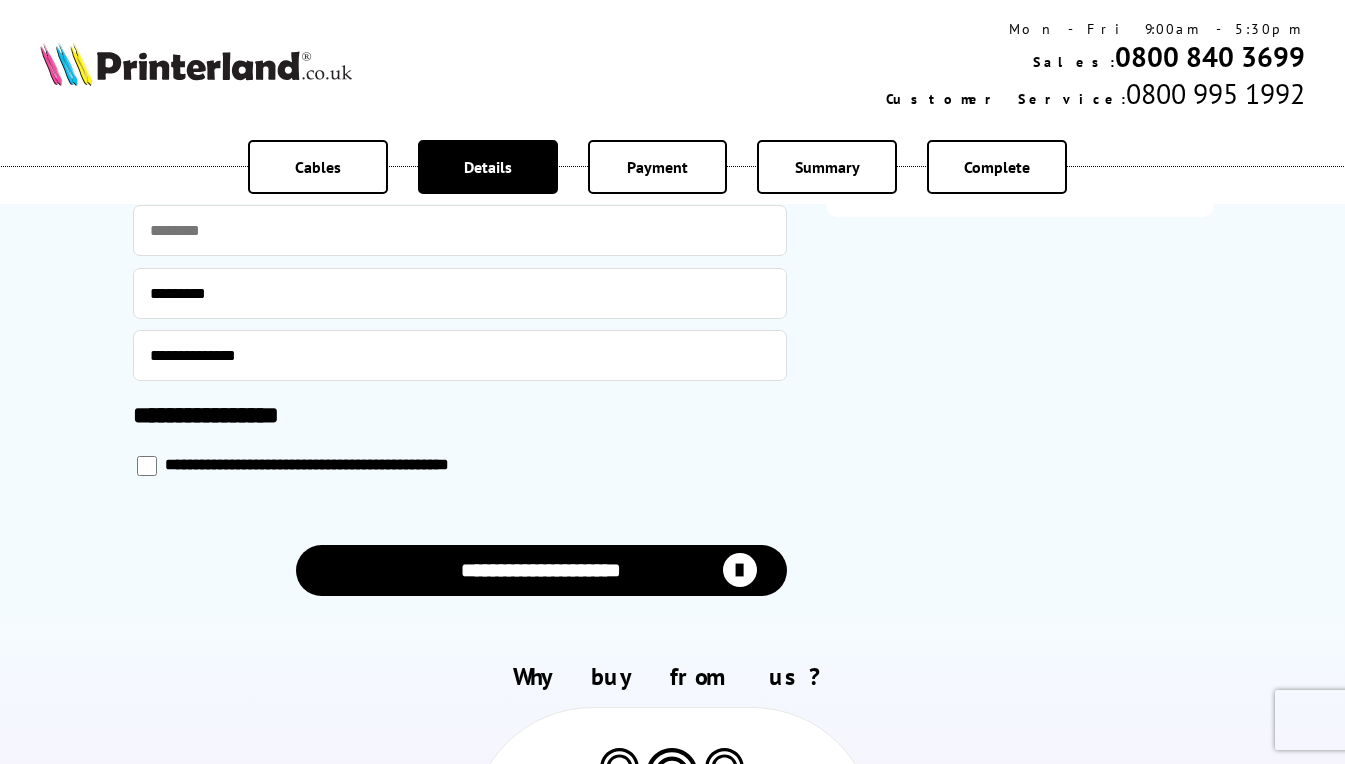 click at bounding box center (740, 570) 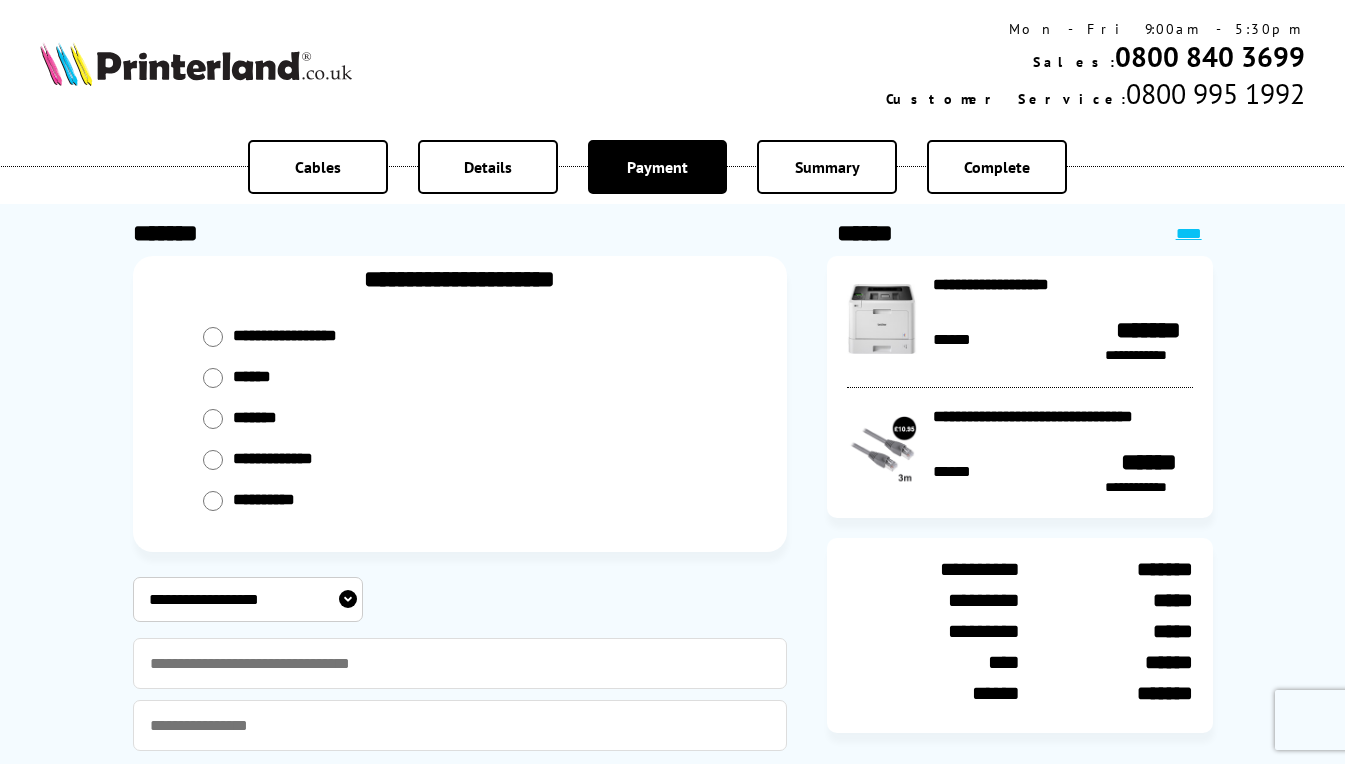 scroll, scrollTop: 0, scrollLeft: 0, axis: both 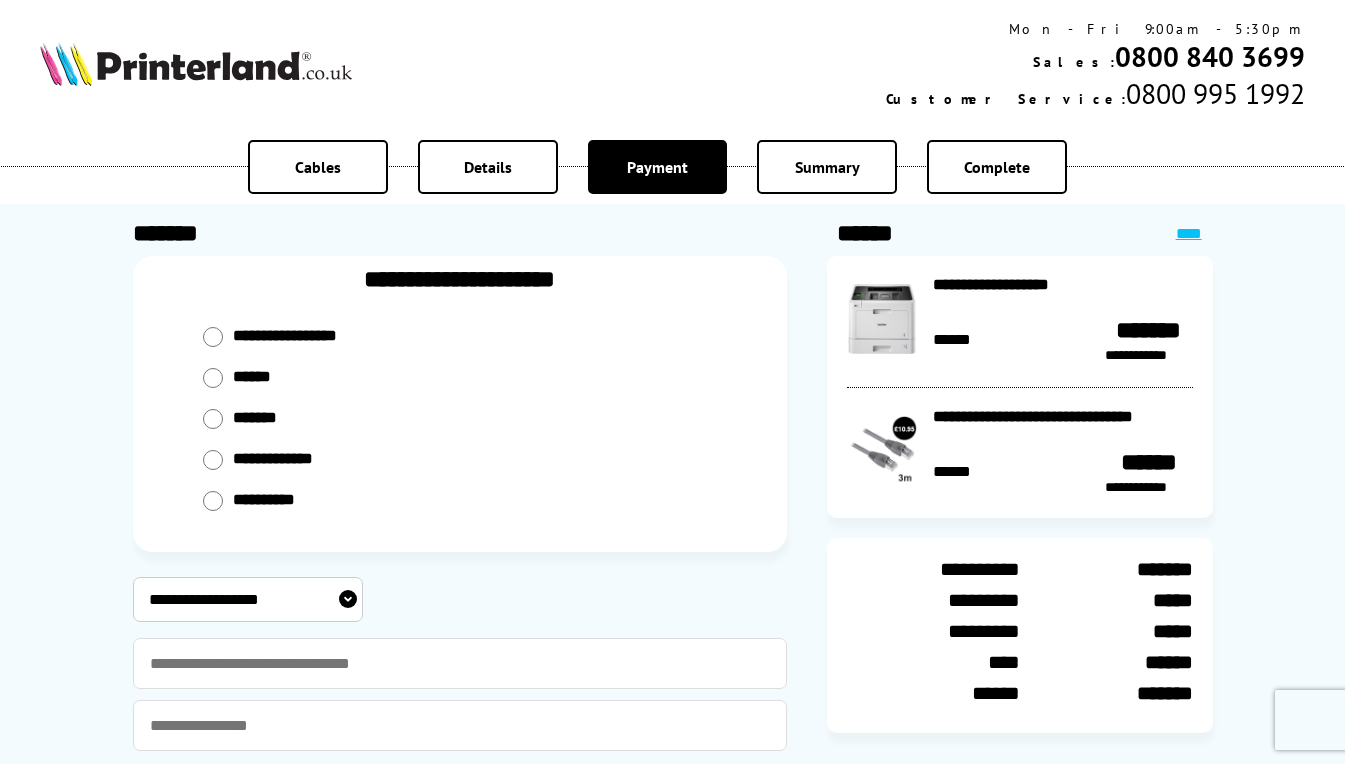 click on "**********" at bounding box center [248, 599] 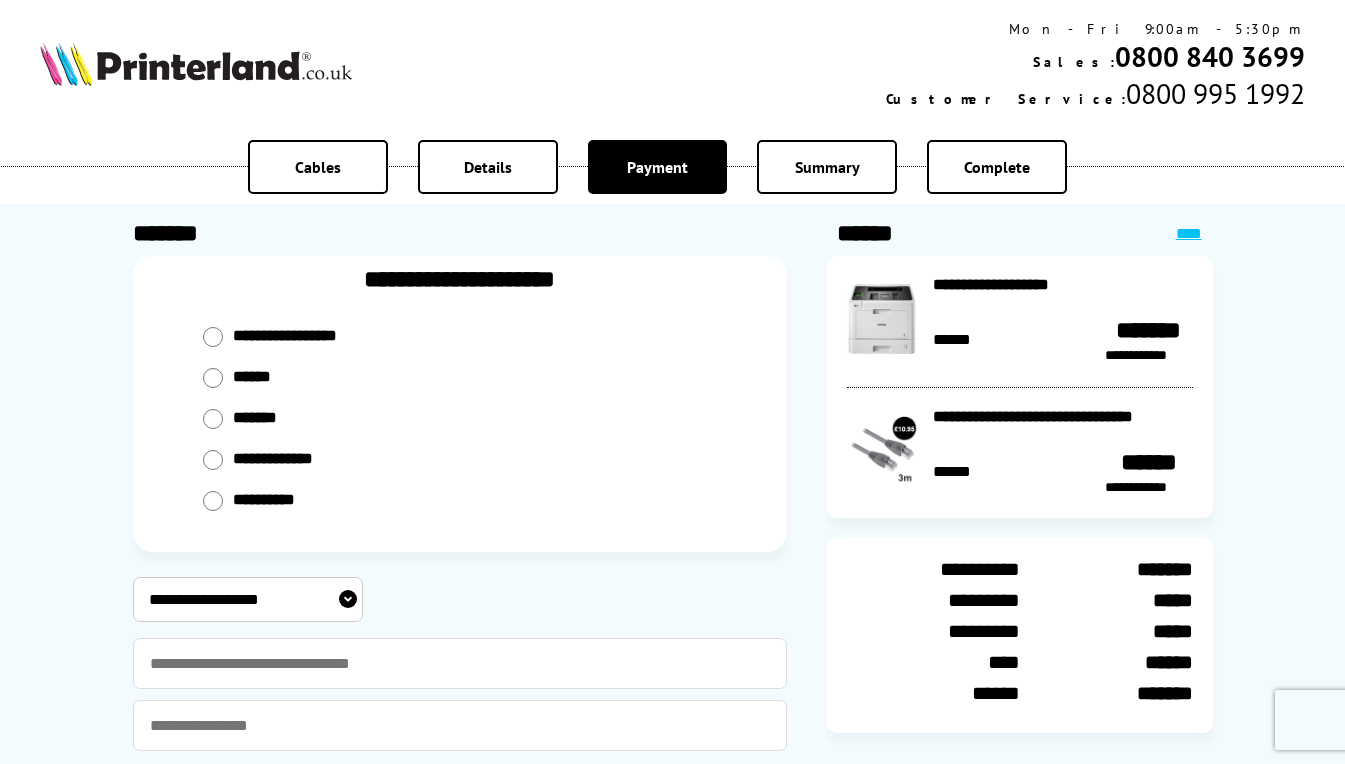 select on "*******" 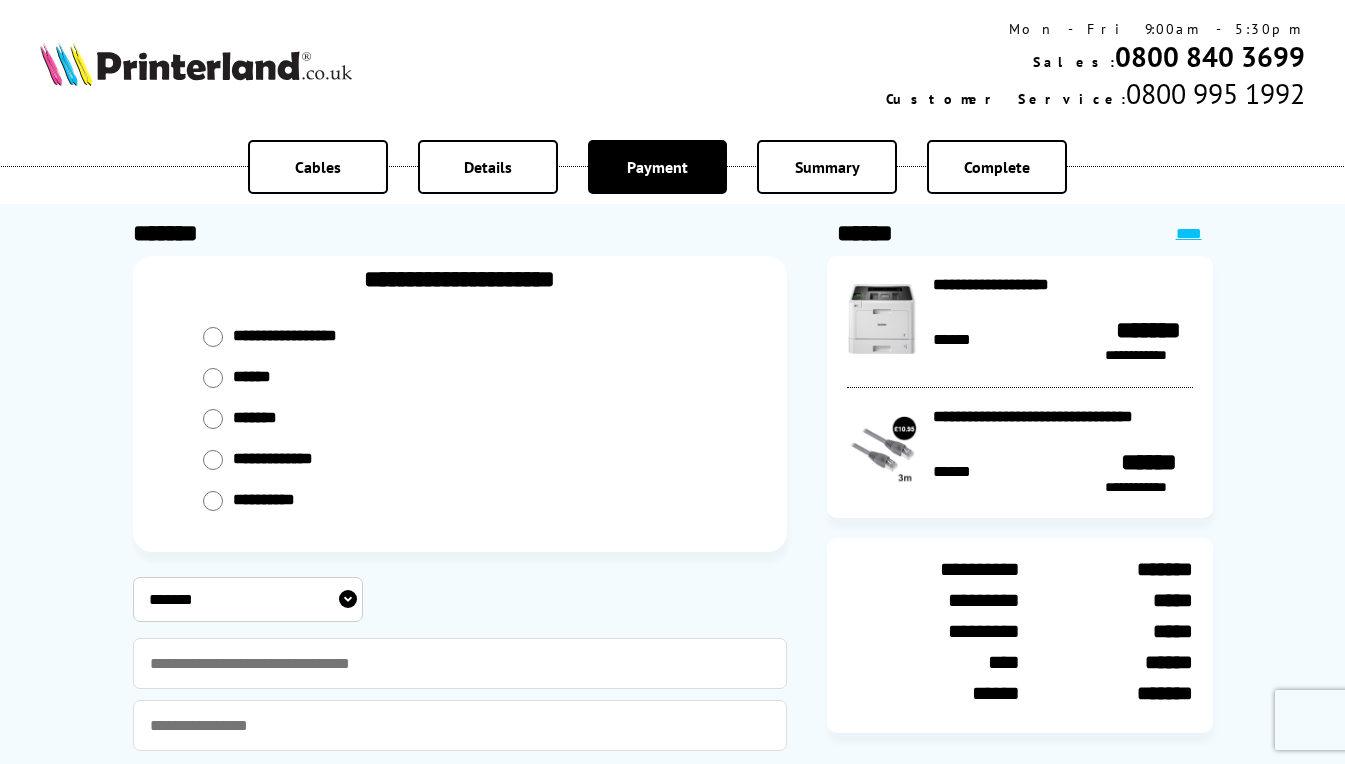click on "**********" at bounding box center (248, 599) 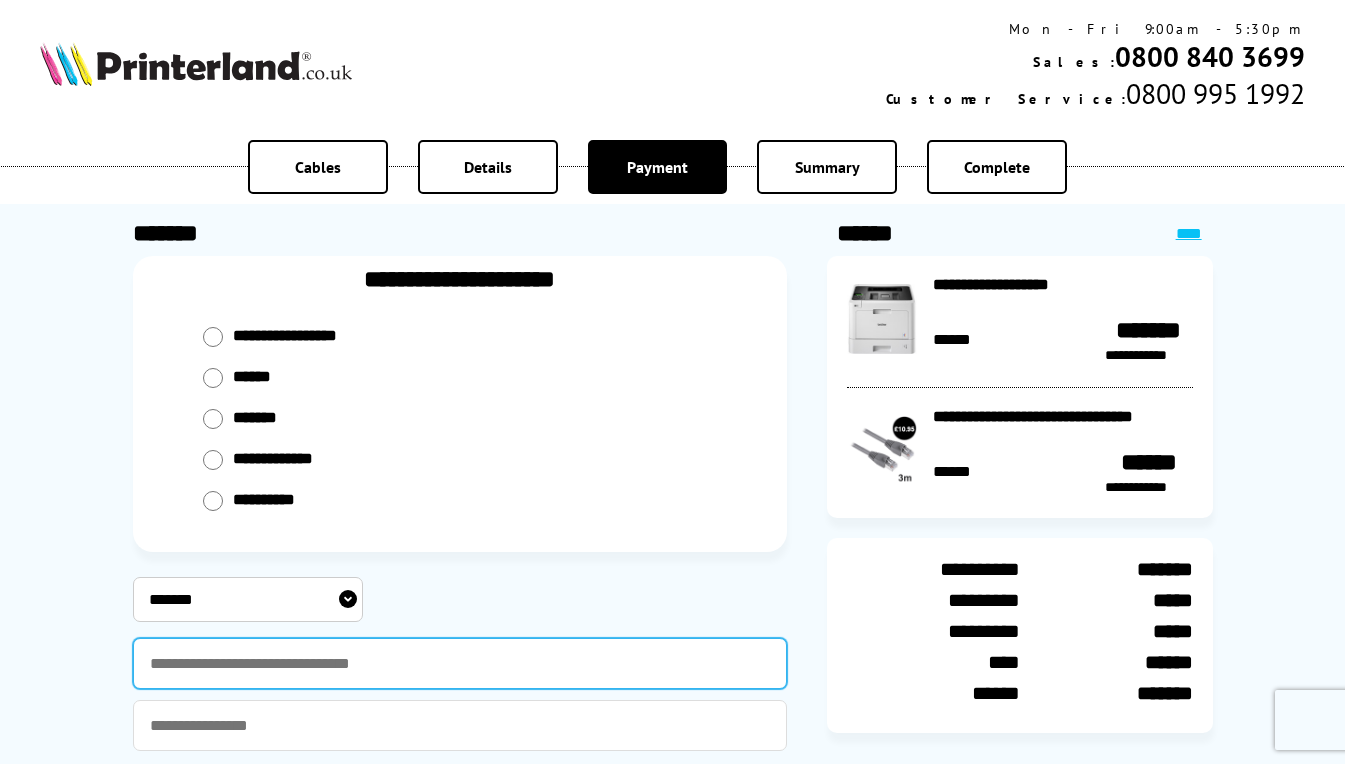 click at bounding box center (460, 663) 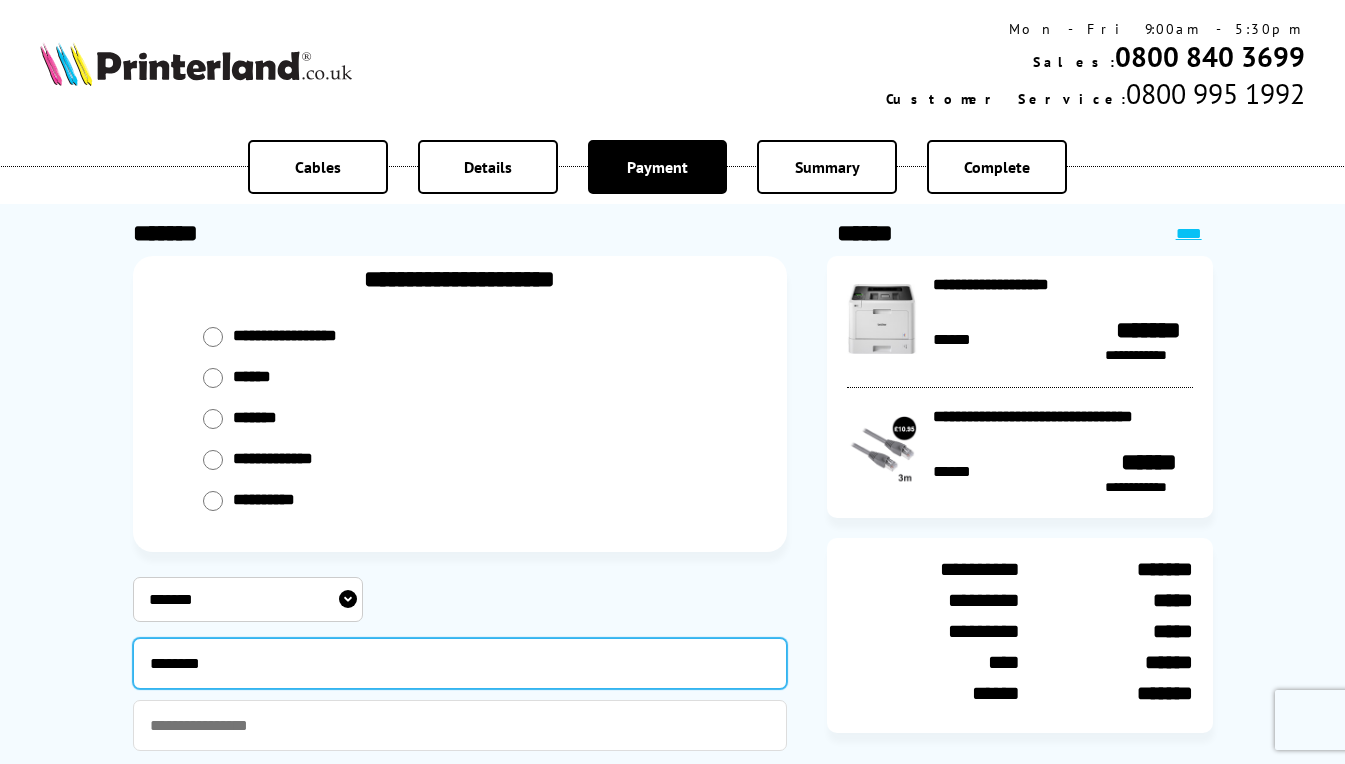 type on "********" 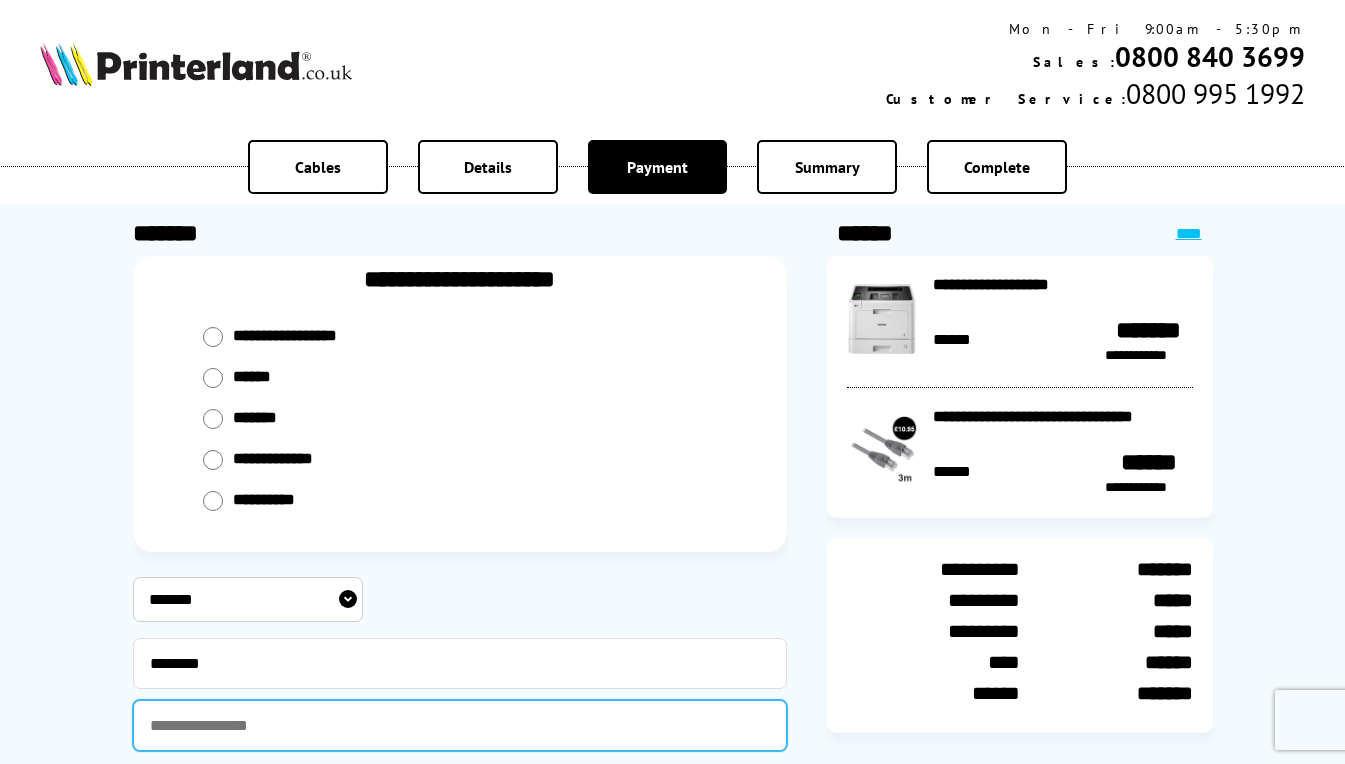 click at bounding box center (460, 725) 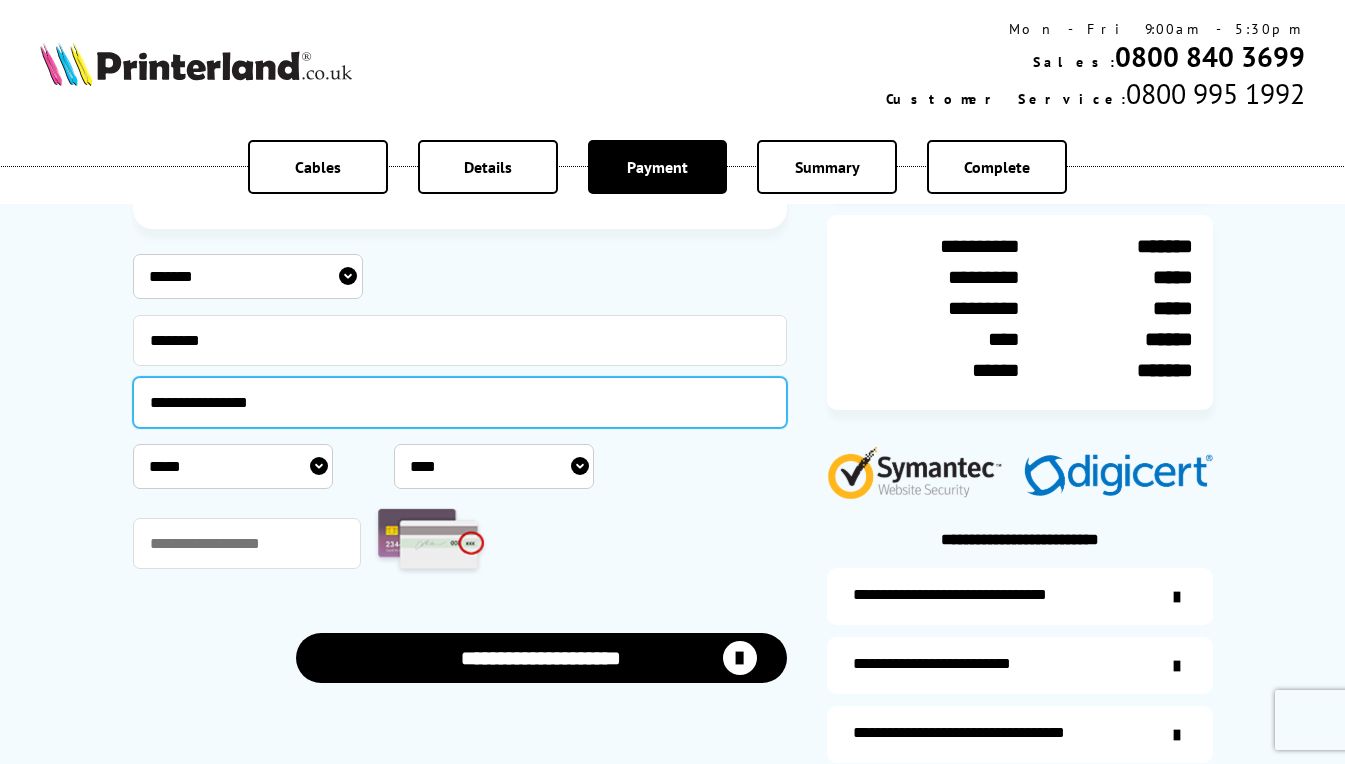 scroll, scrollTop: 338, scrollLeft: 0, axis: vertical 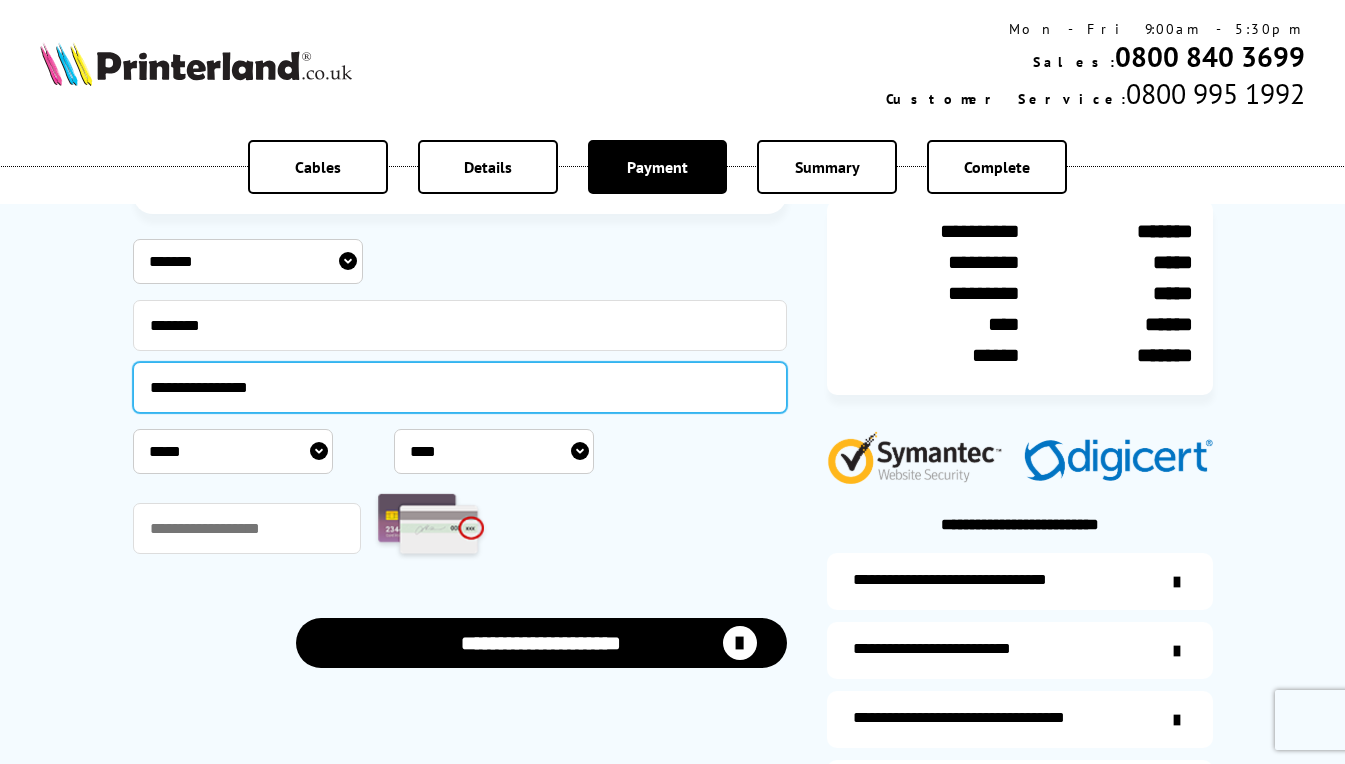 type on "**********" 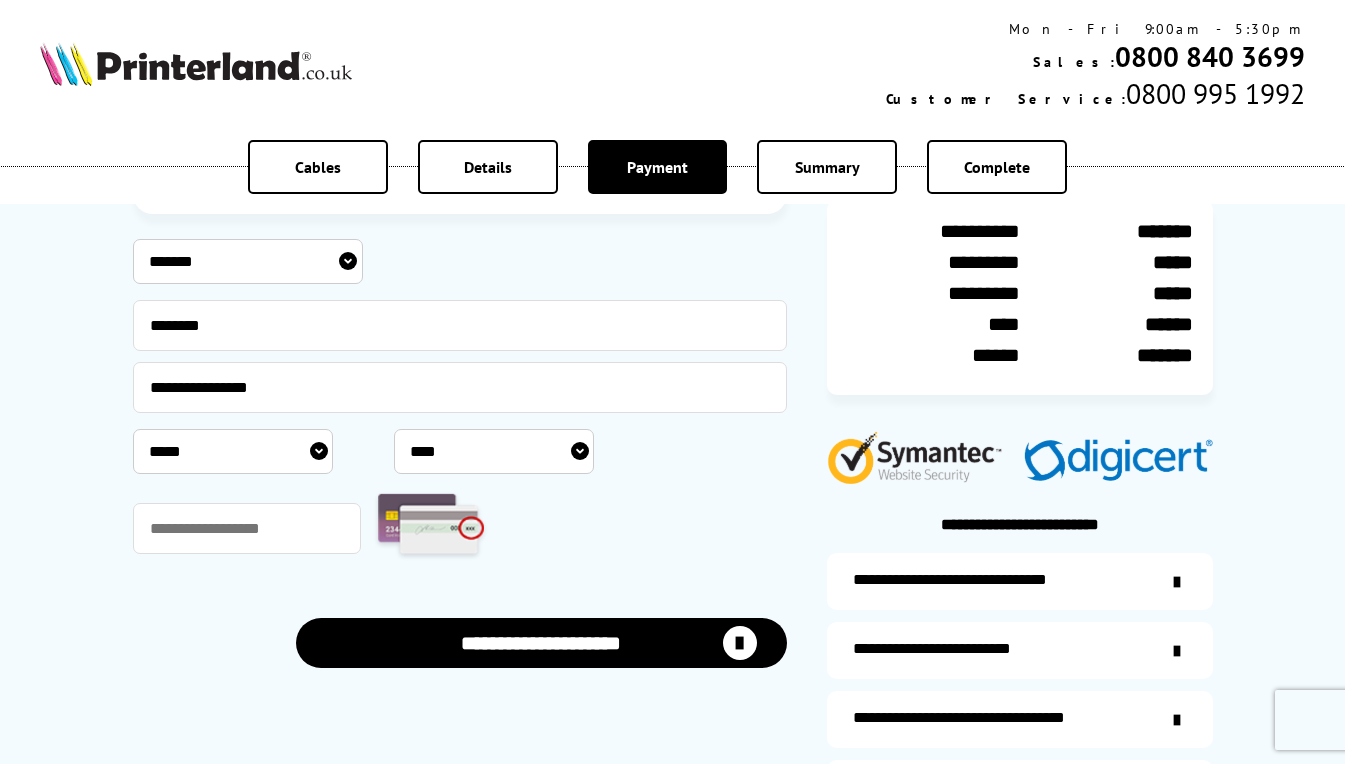click on "*****
*
*
*
*
*
*
*
*
*
**
**
**" at bounding box center (233, 451) 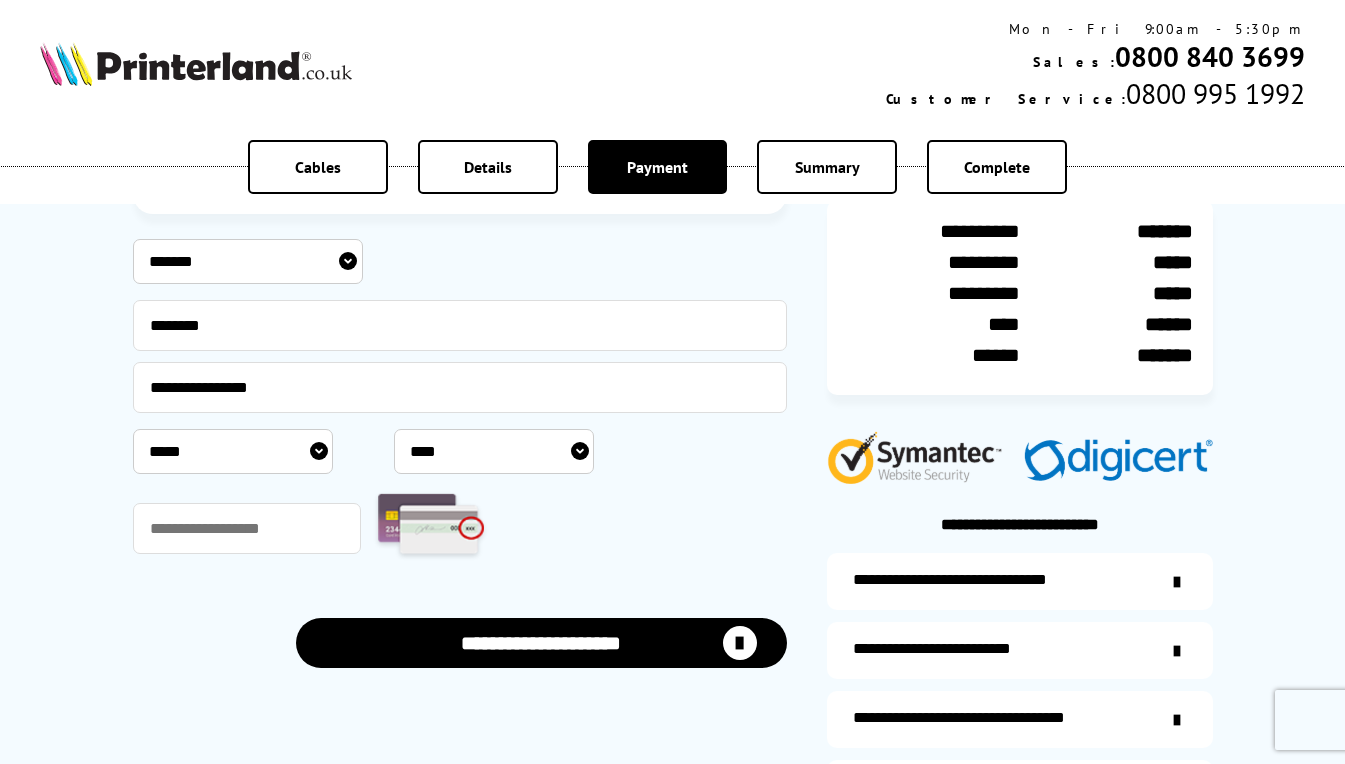 select on "*" 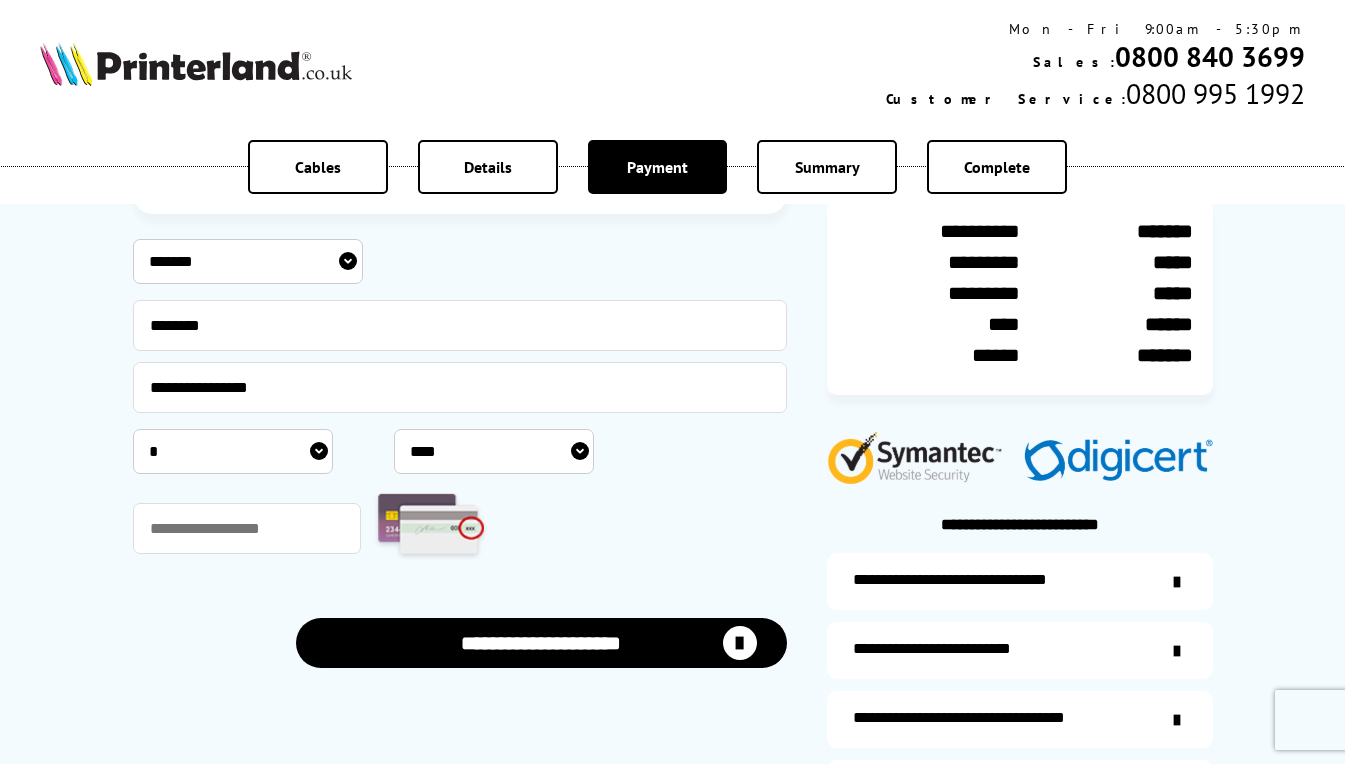 click on "*****
*
*
*
*
*
*
*
*
*
**
**
**" at bounding box center [233, 451] 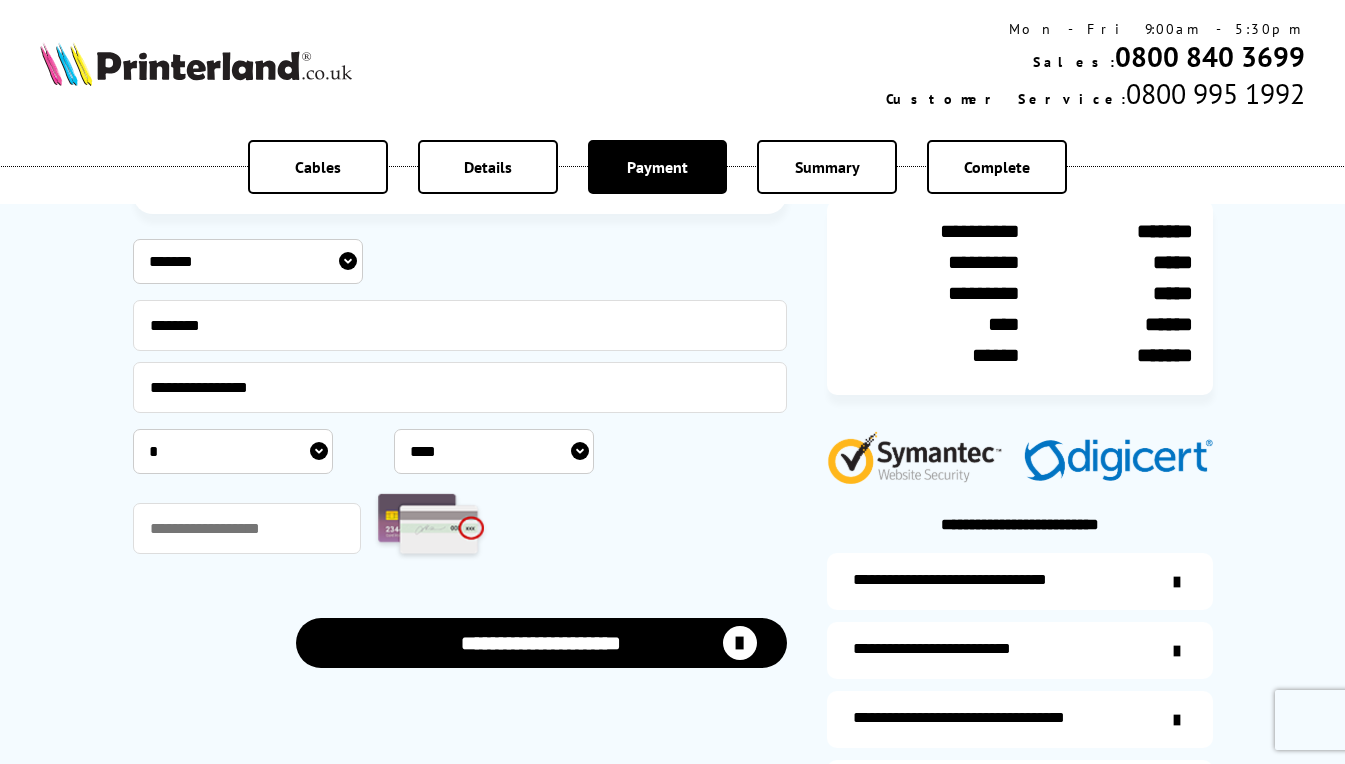 click on "****
****
****
****
****
****
****
****
****
****
****
****
****
****
****
****
****
****
****
****
****
****" at bounding box center [494, 451] 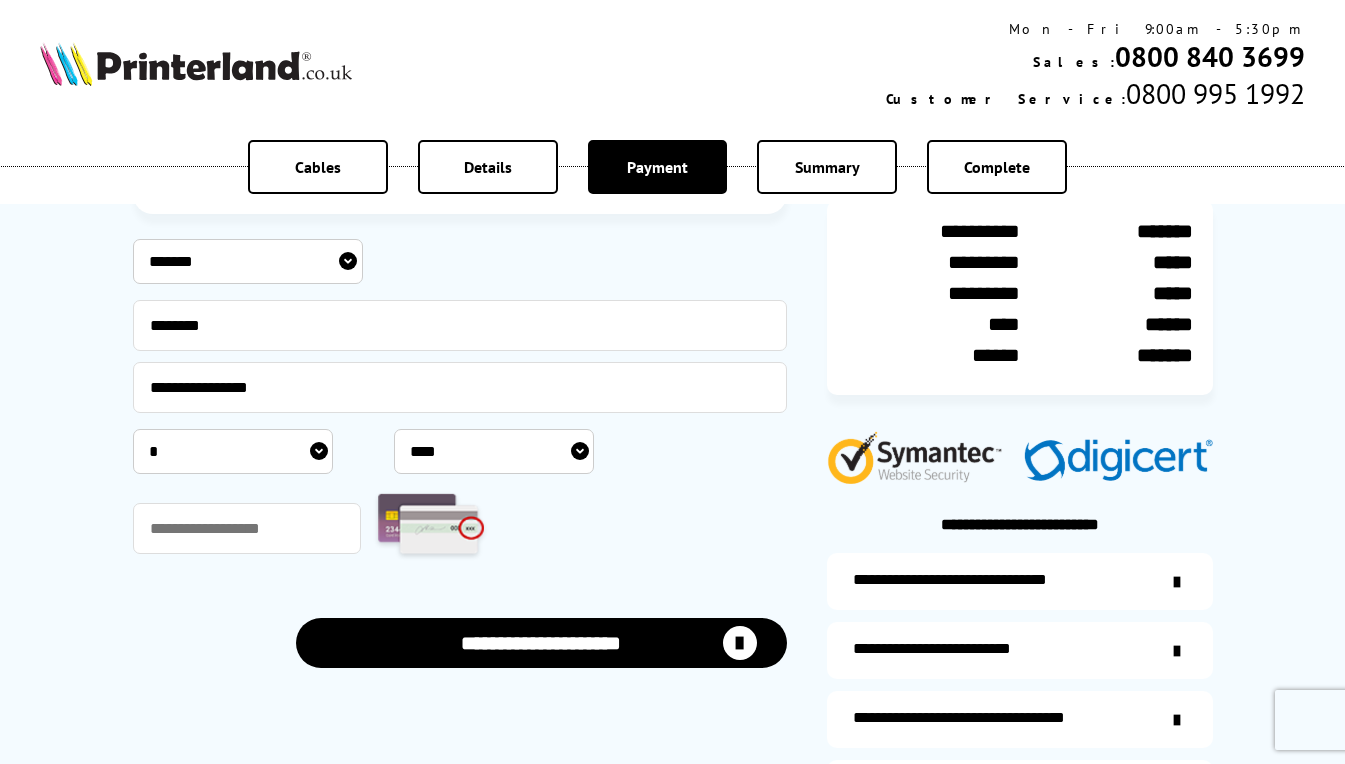 select on "****" 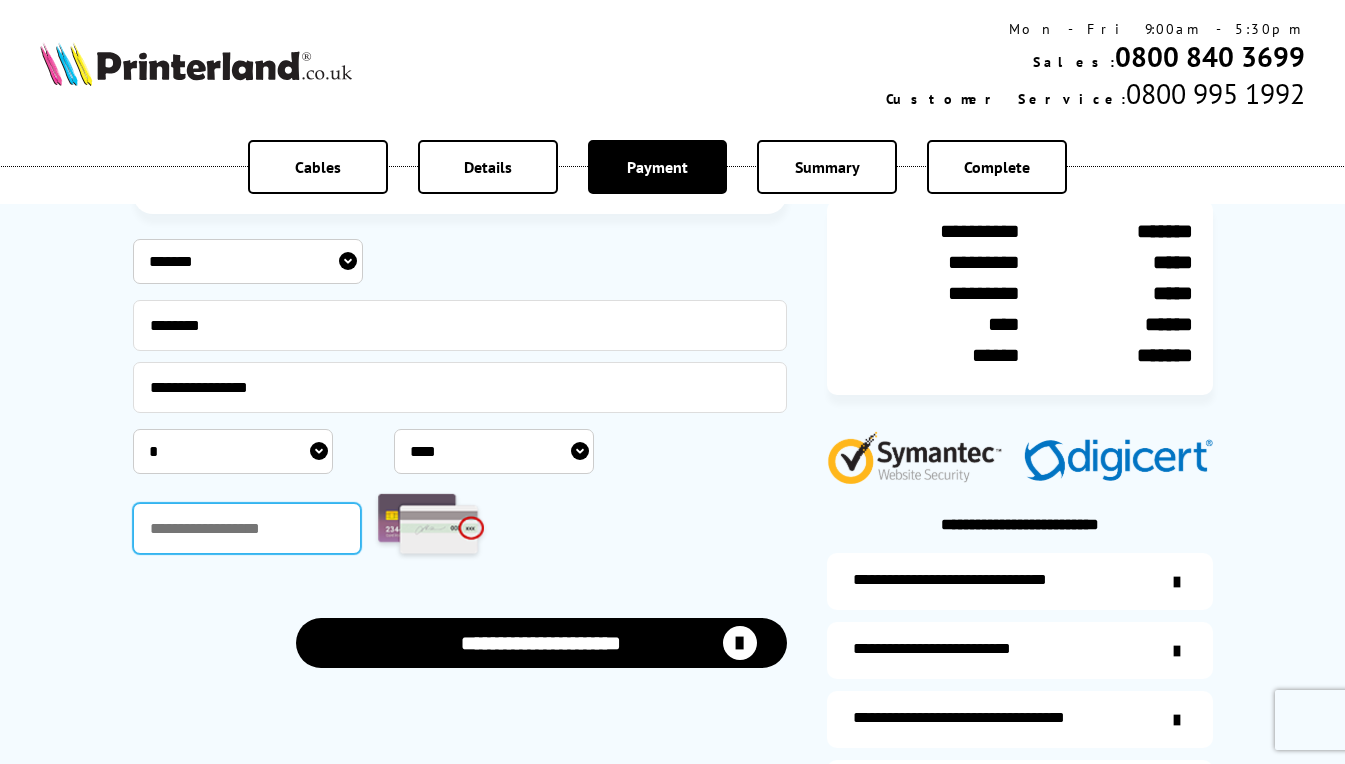 click at bounding box center [247, 528] 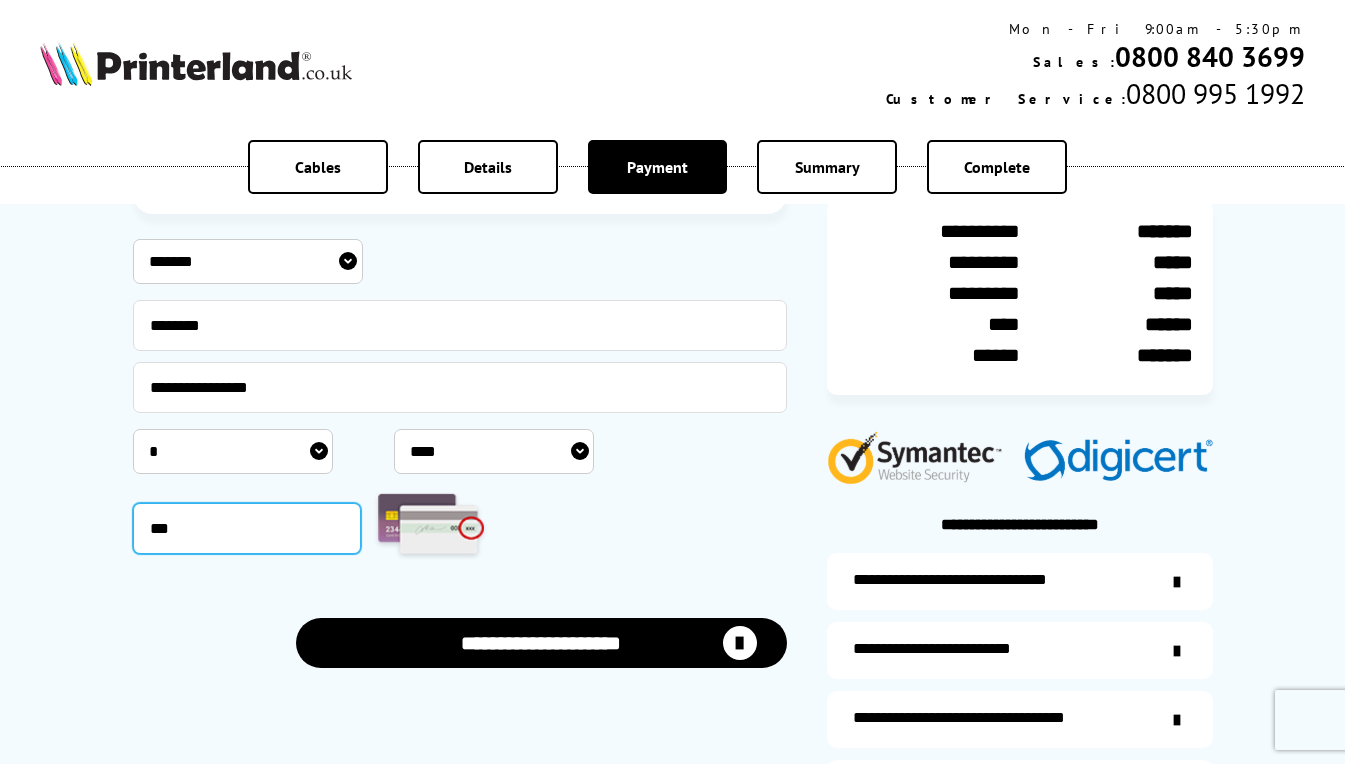 type on "***" 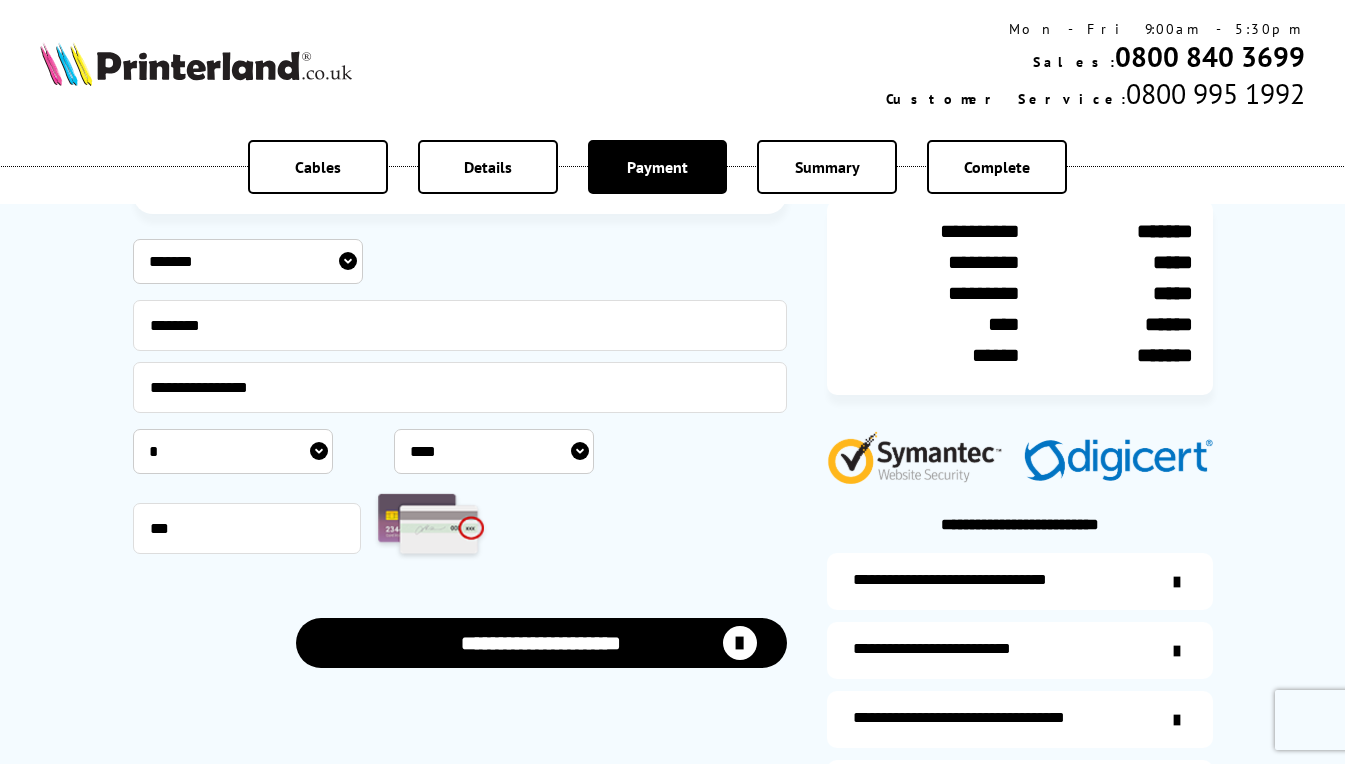 click at bounding box center (740, 643) 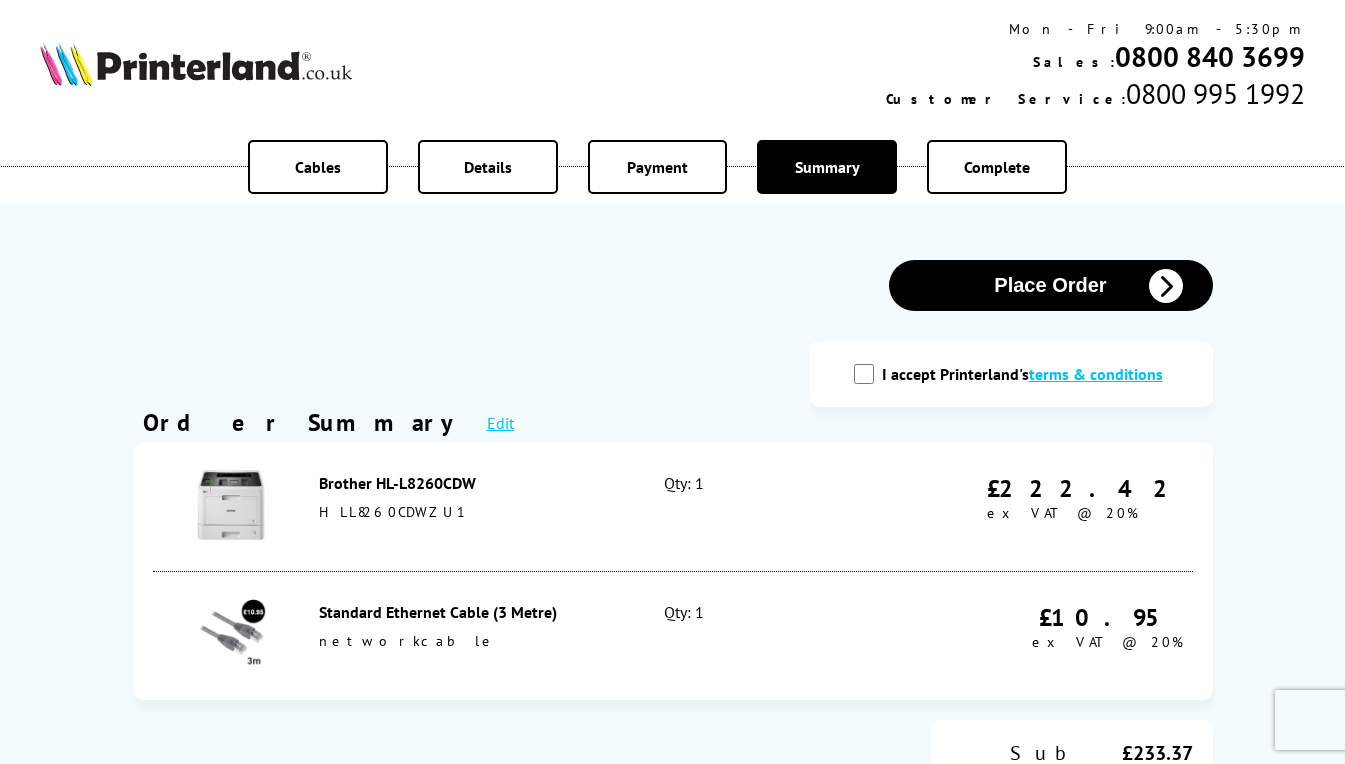 scroll, scrollTop: 0, scrollLeft: 0, axis: both 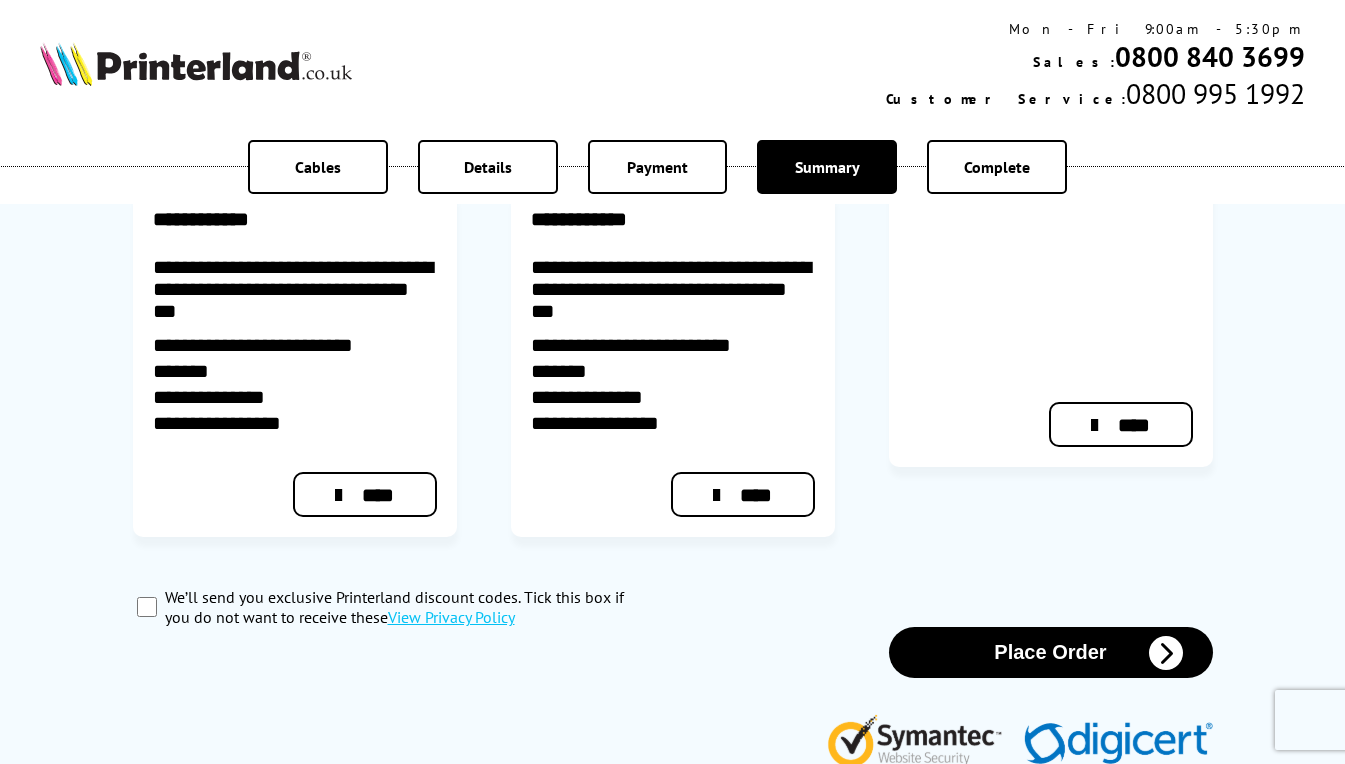 click at bounding box center (1166, 653) 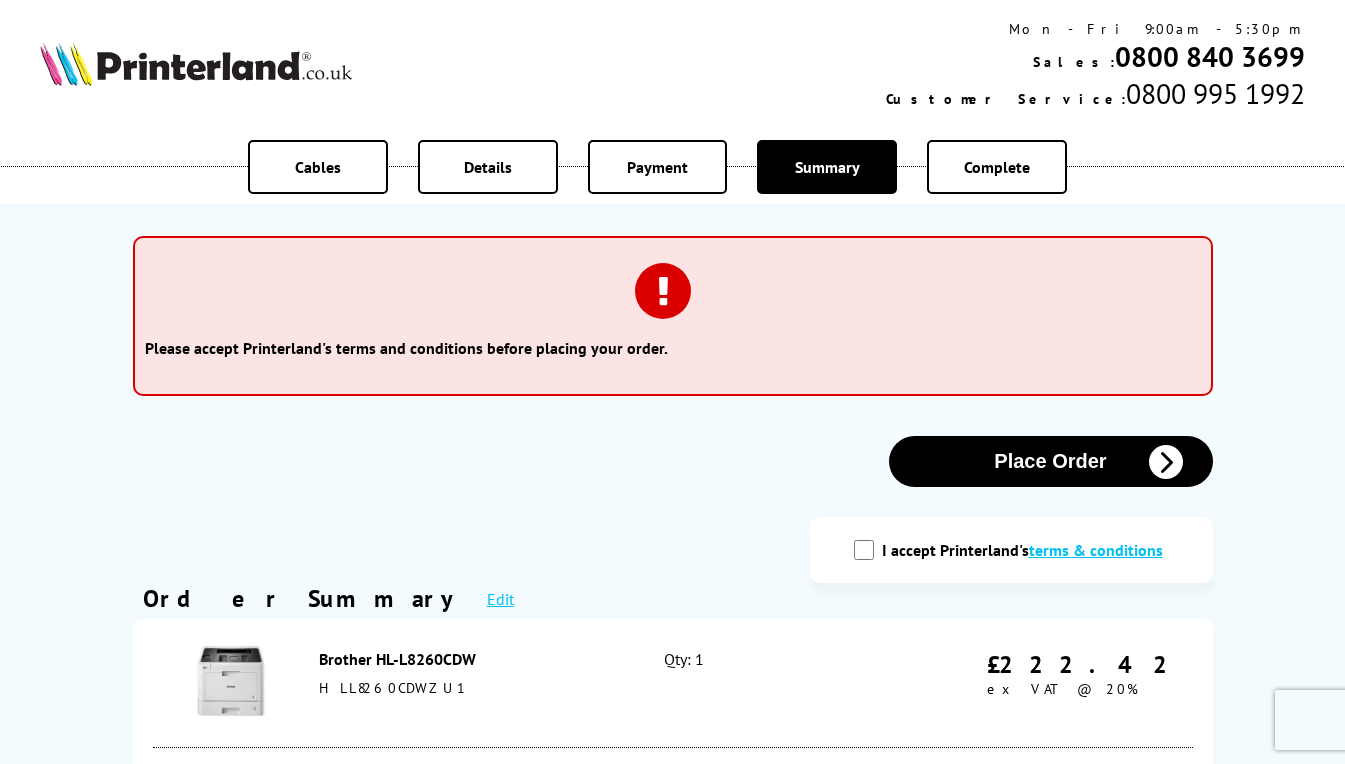scroll, scrollTop: 0, scrollLeft: 0, axis: both 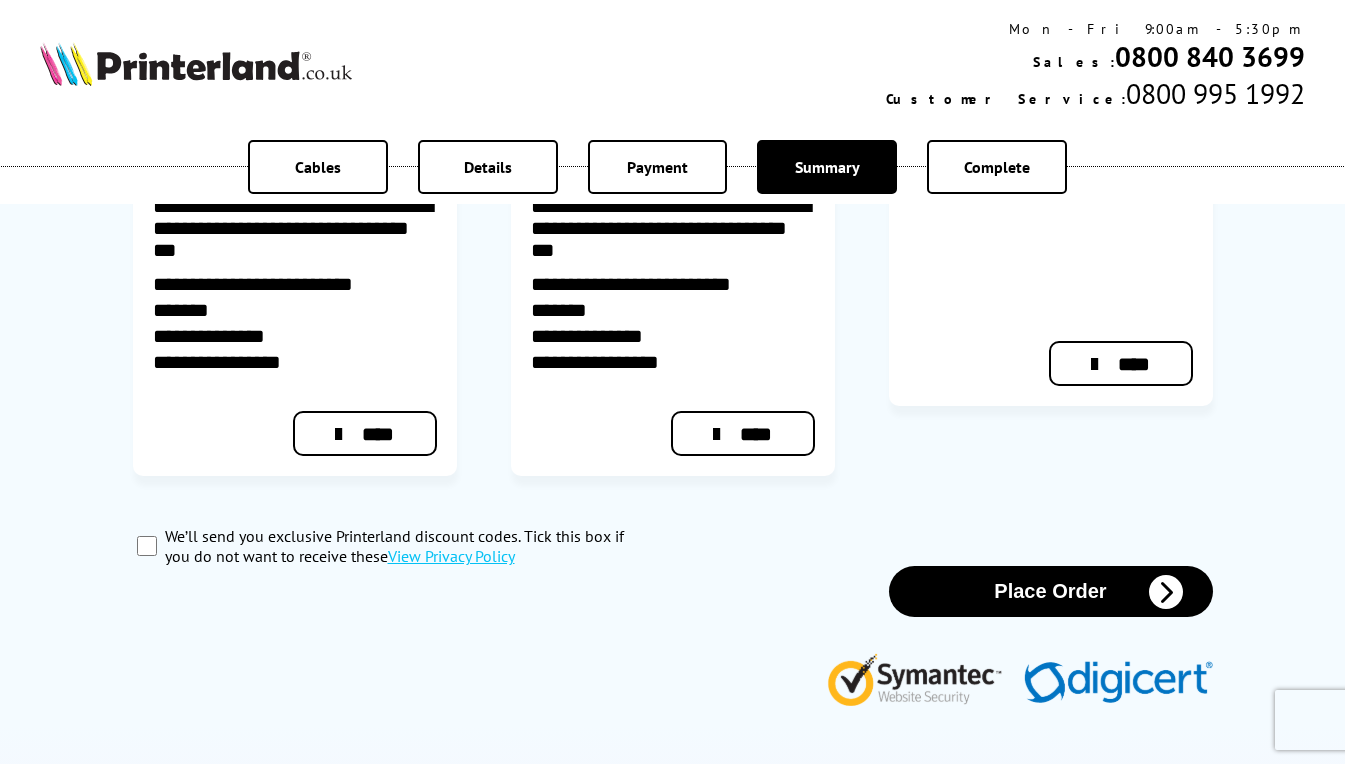 click on "We’ll send you exclusive Printerland discount codes. Tick this box if you do not want to receive these
View Privacy Policy" at bounding box center [147, 546] 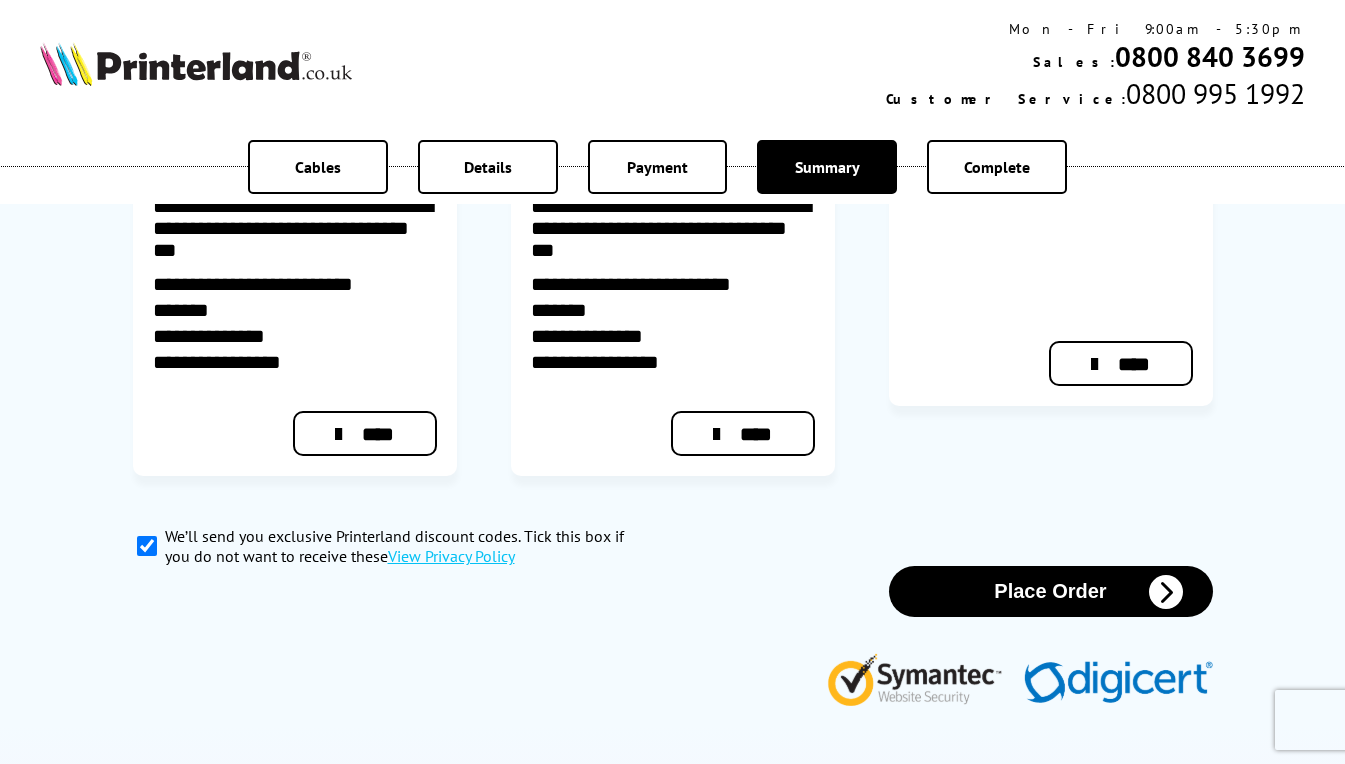 click on "Place Order" at bounding box center [1051, 591] 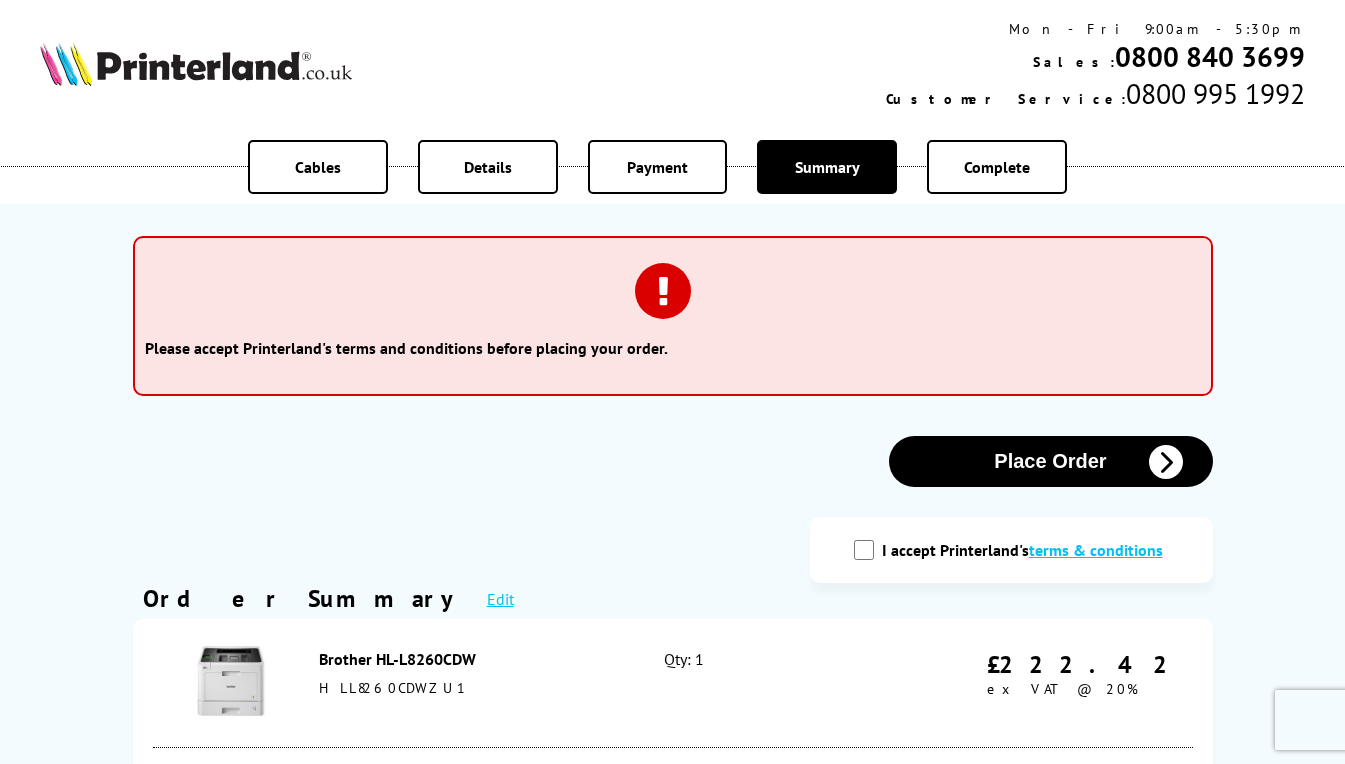 scroll, scrollTop: 0, scrollLeft: 0, axis: both 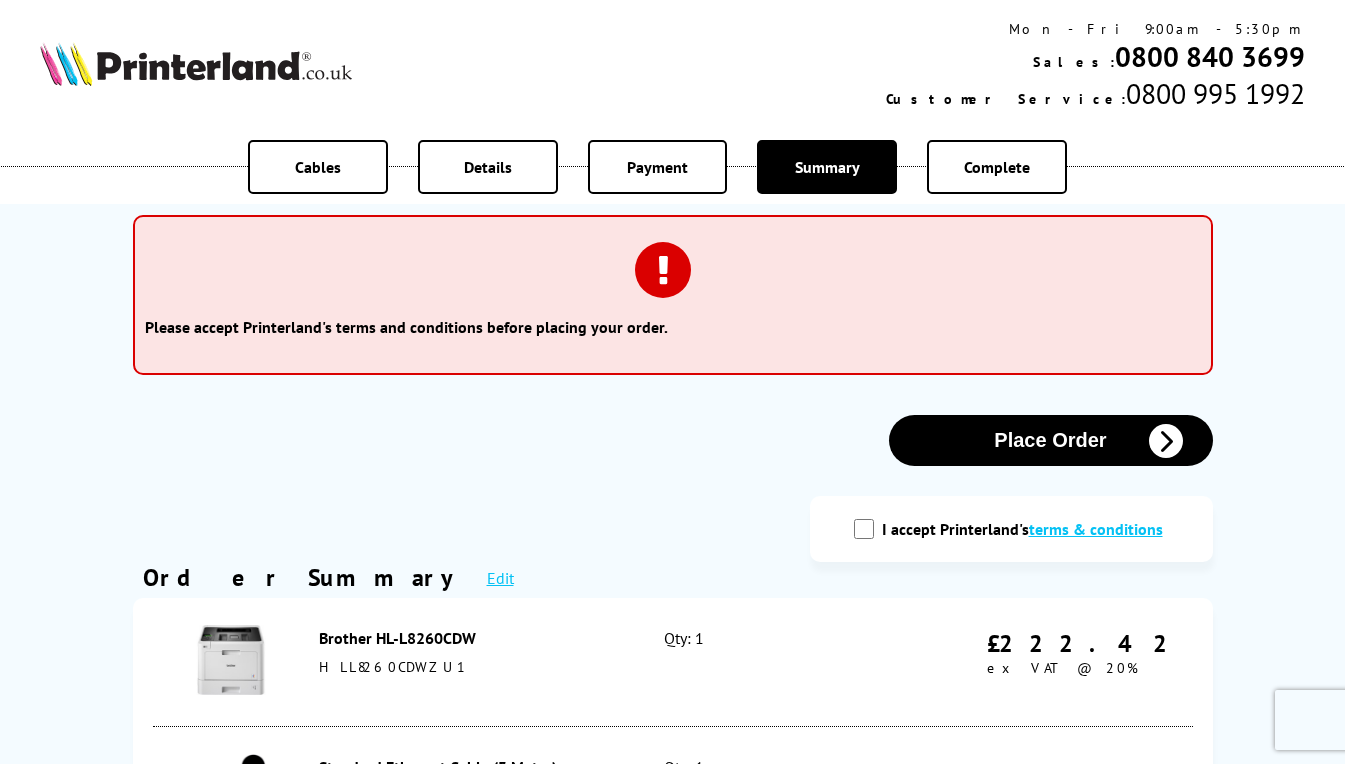 click on "I accept Printerland's  terms & conditions" at bounding box center (864, 529) 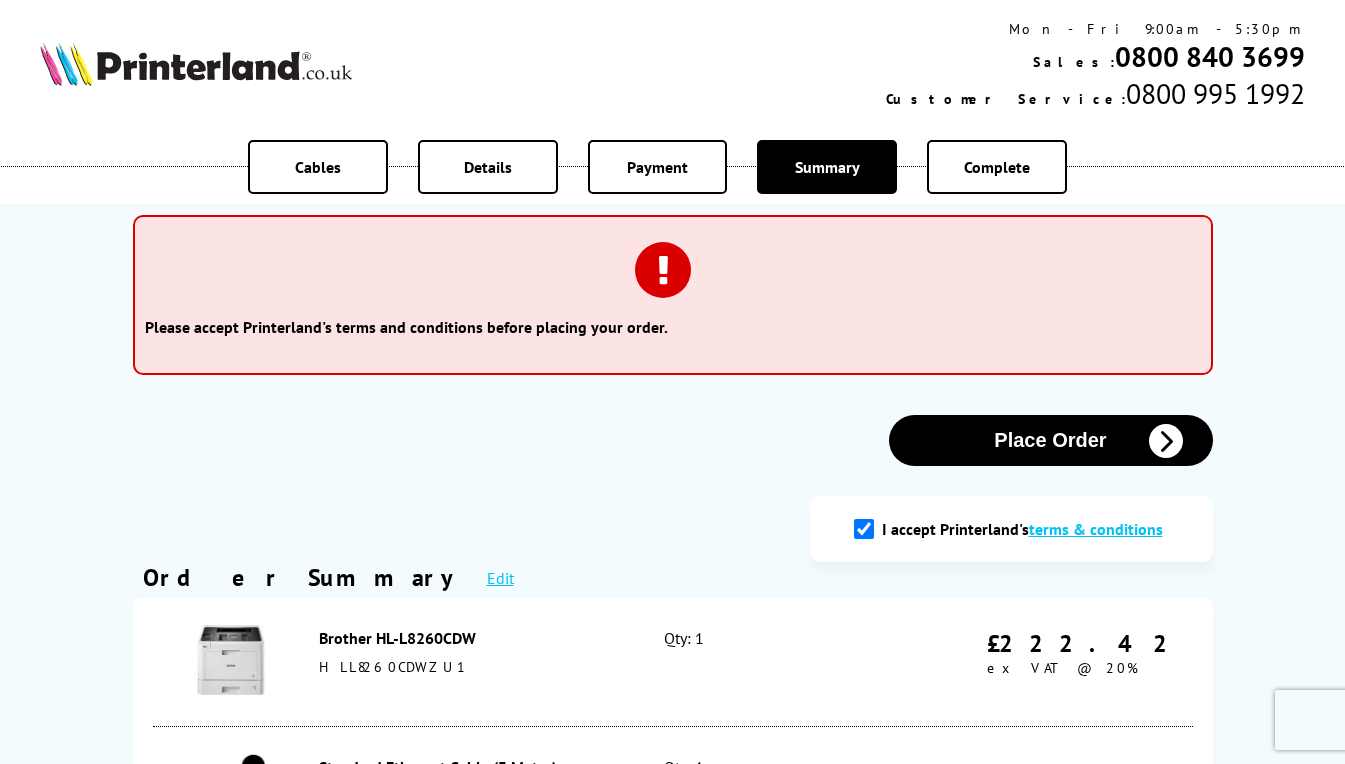 click at bounding box center (1166, 441) 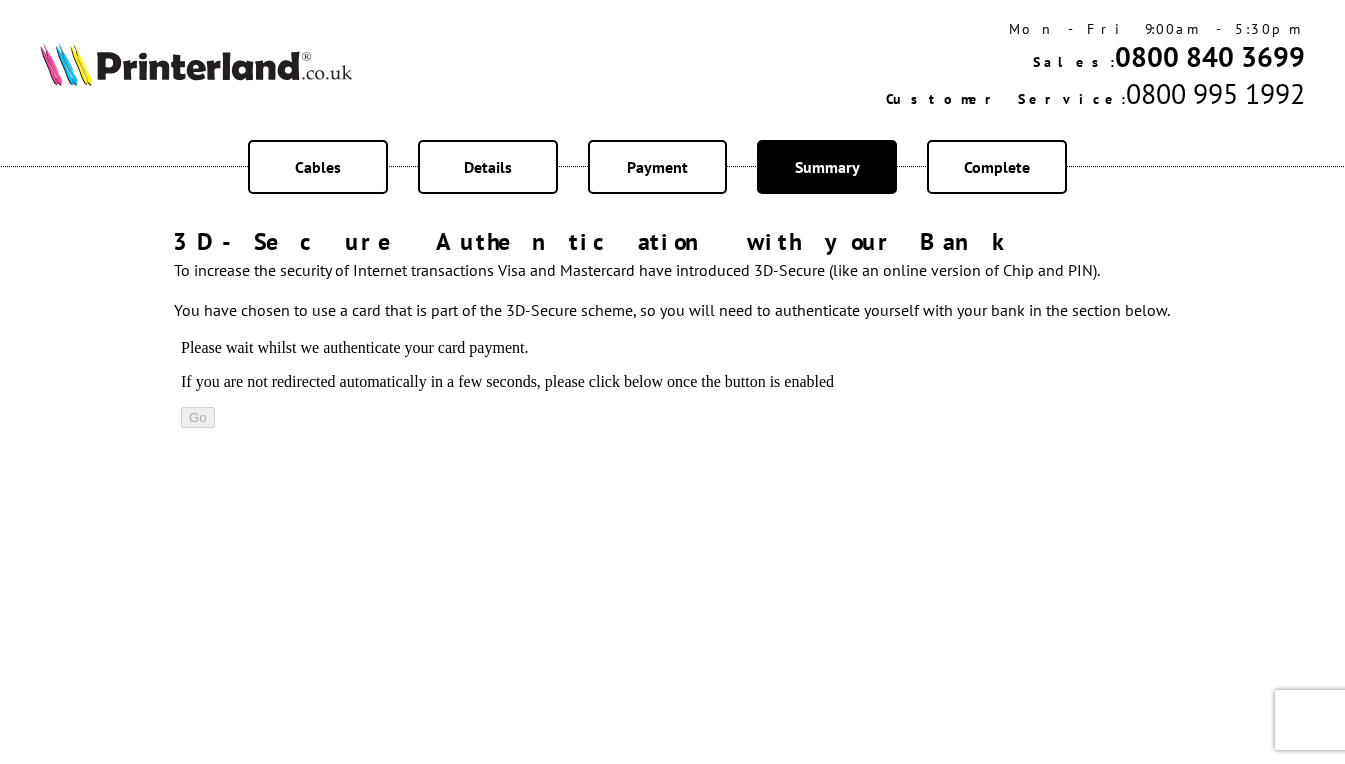 scroll, scrollTop: 0, scrollLeft: 0, axis: both 